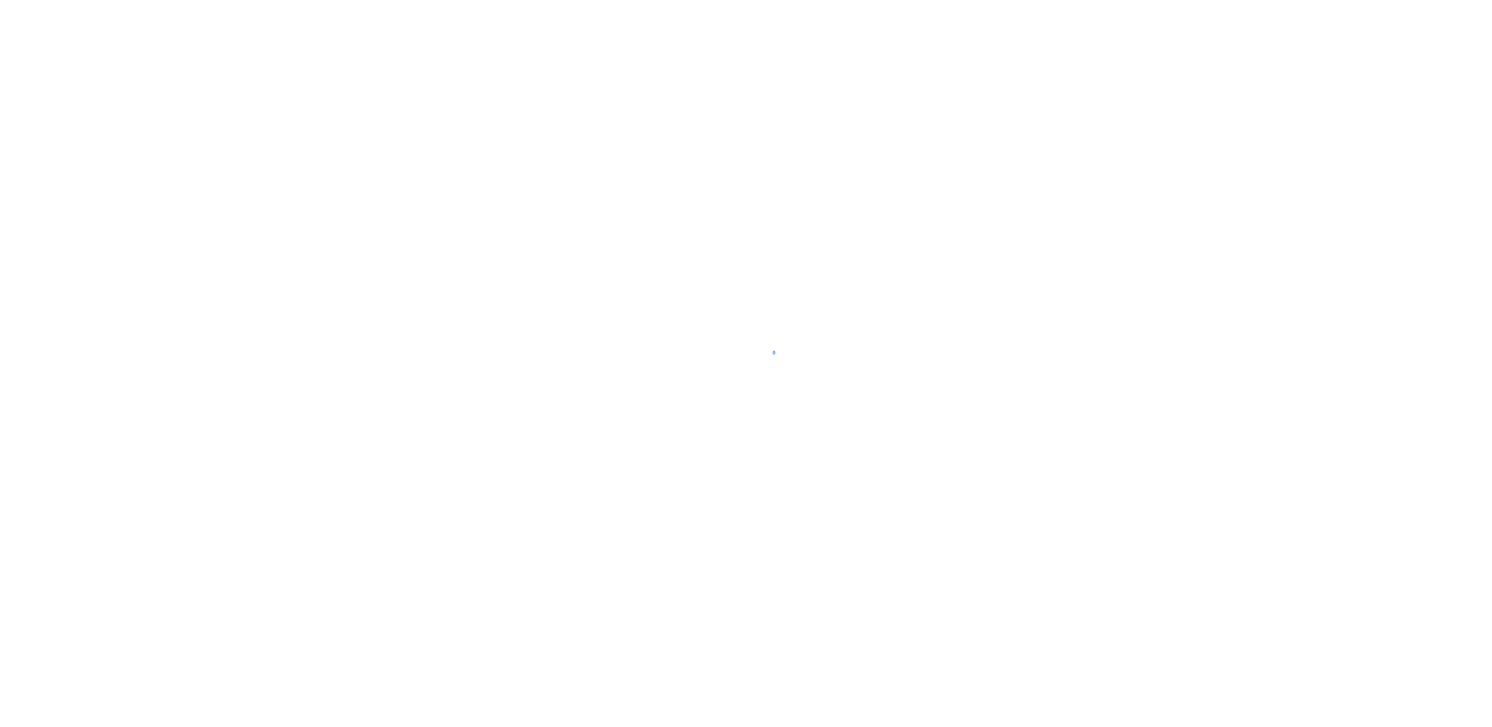 scroll, scrollTop: 0, scrollLeft: 0, axis: both 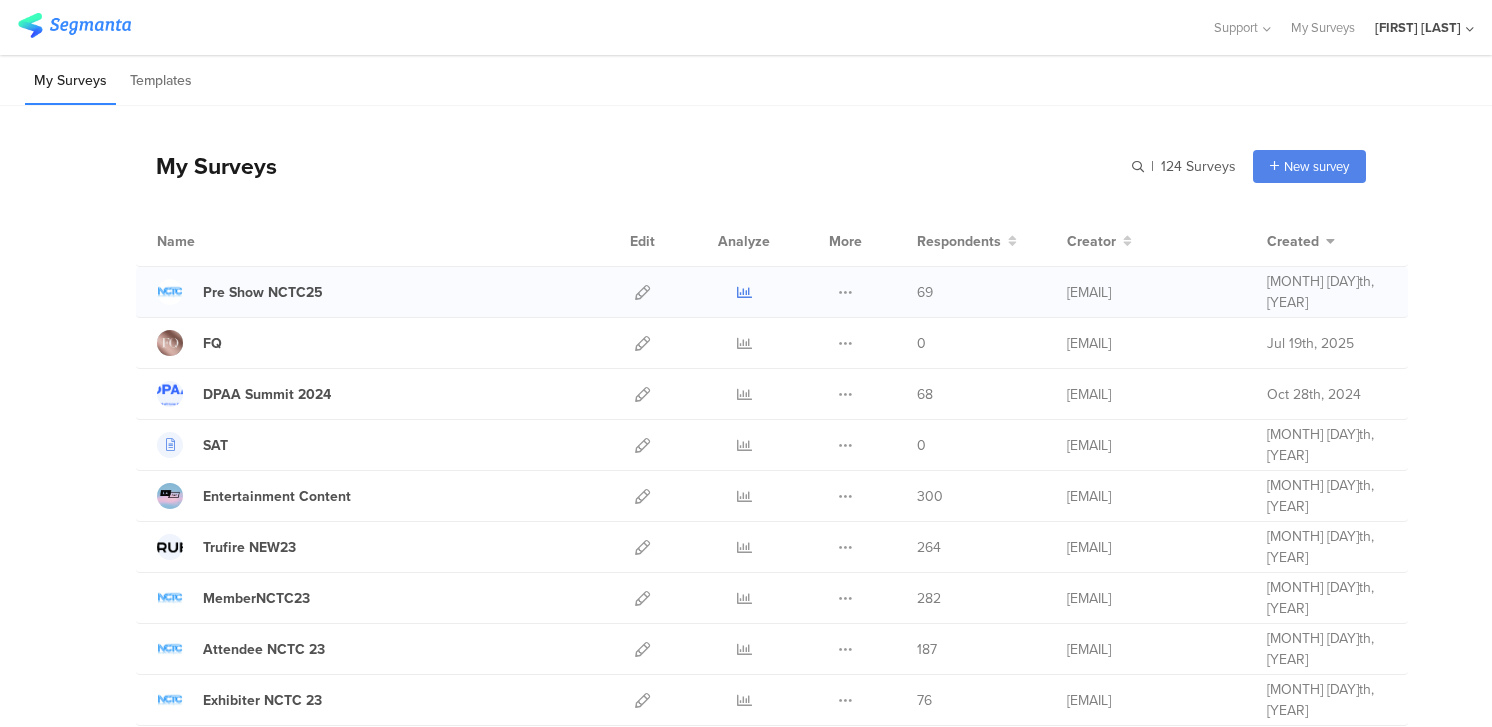 click at bounding box center [744, 292] 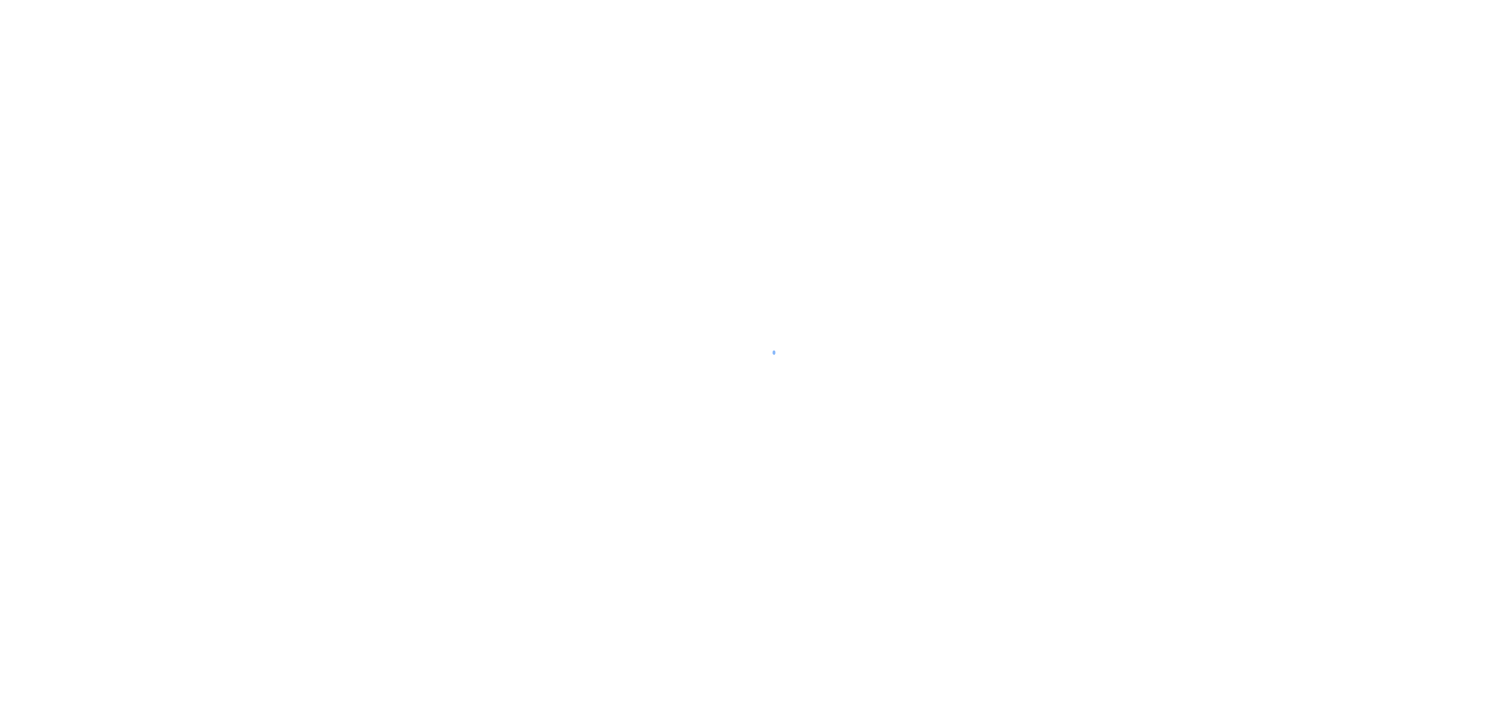 scroll, scrollTop: 0, scrollLeft: 0, axis: both 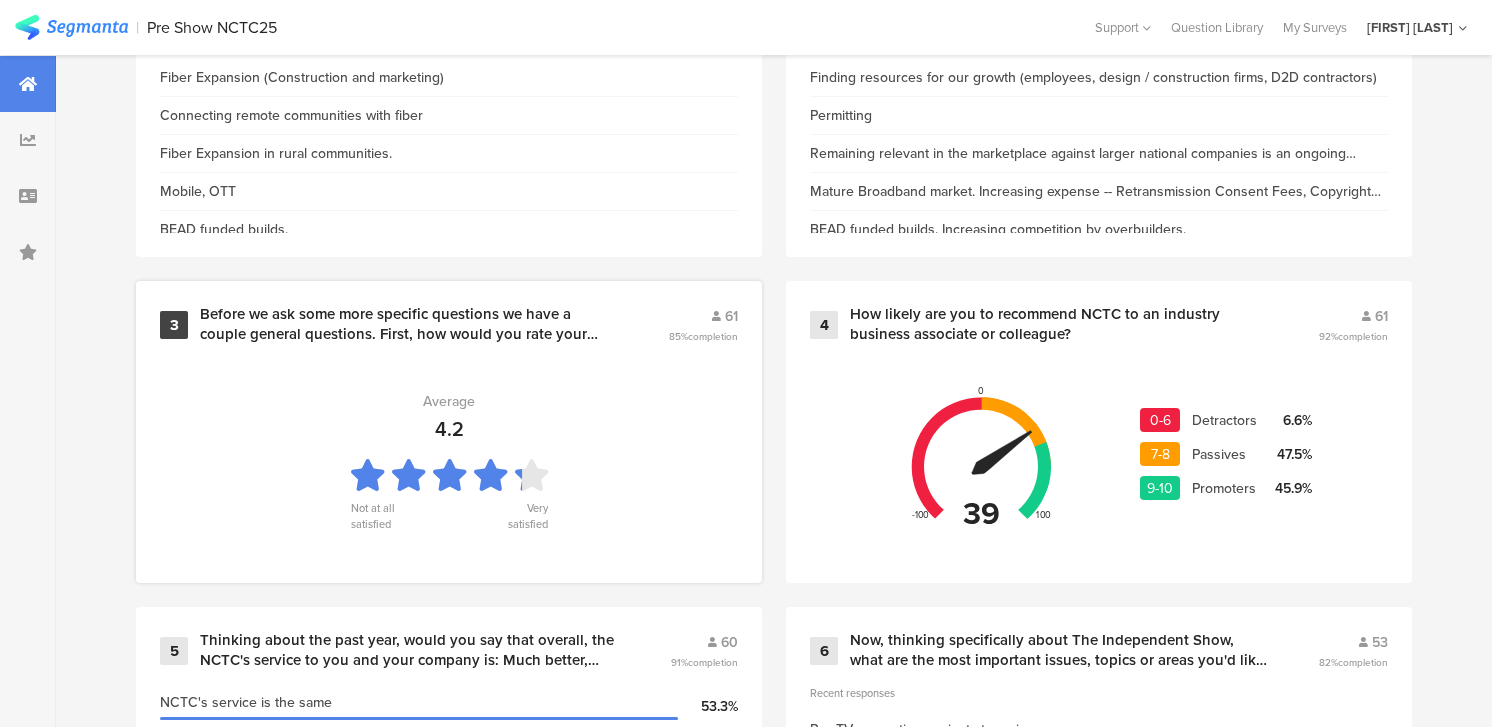 click on "Before we ask some more specific questions we have a couple general questions. First, how would you rate your overall satisfaction with NCTC, where 5 stars means very satisfied and 1 star means not at all satisfied?" at bounding box center (410, 324) 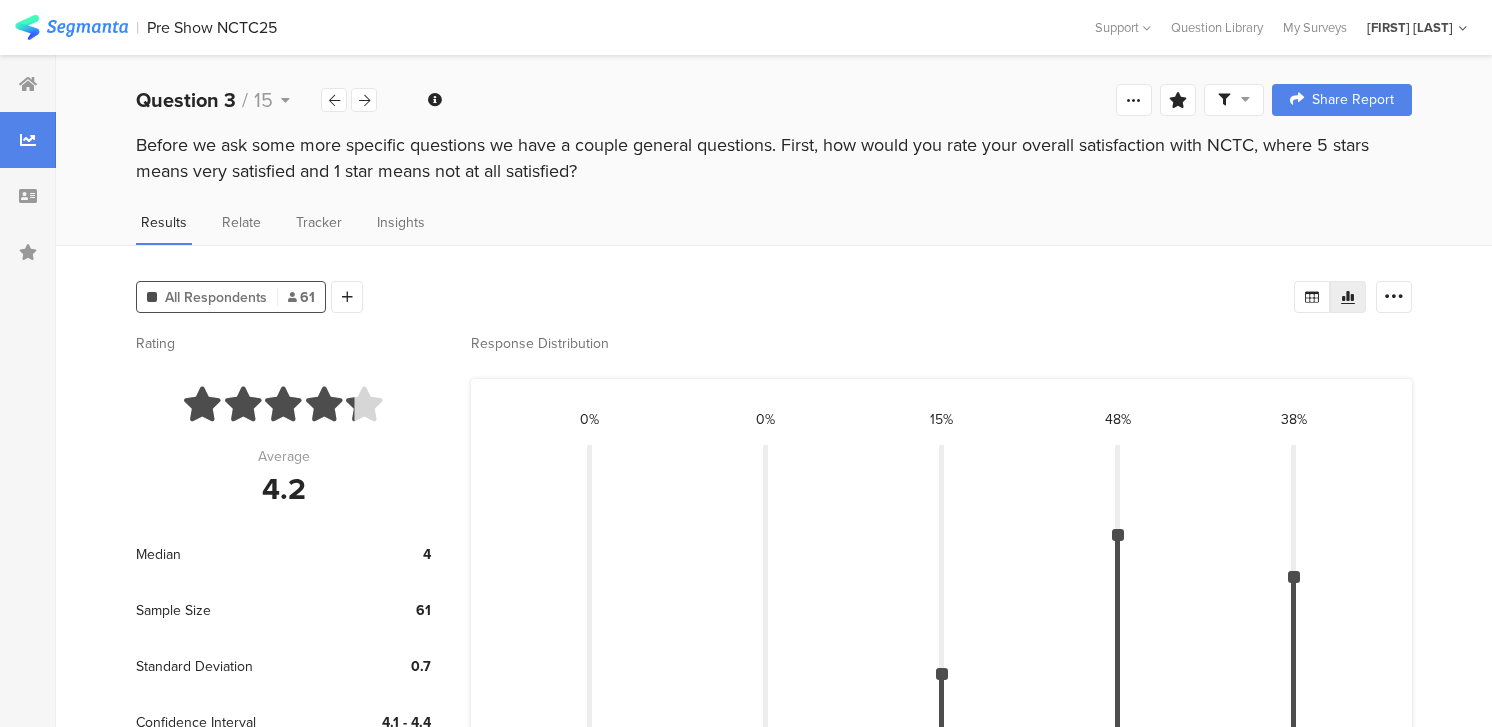 scroll, scrollTop: 5, scrollLeft: 0, axis: vertical 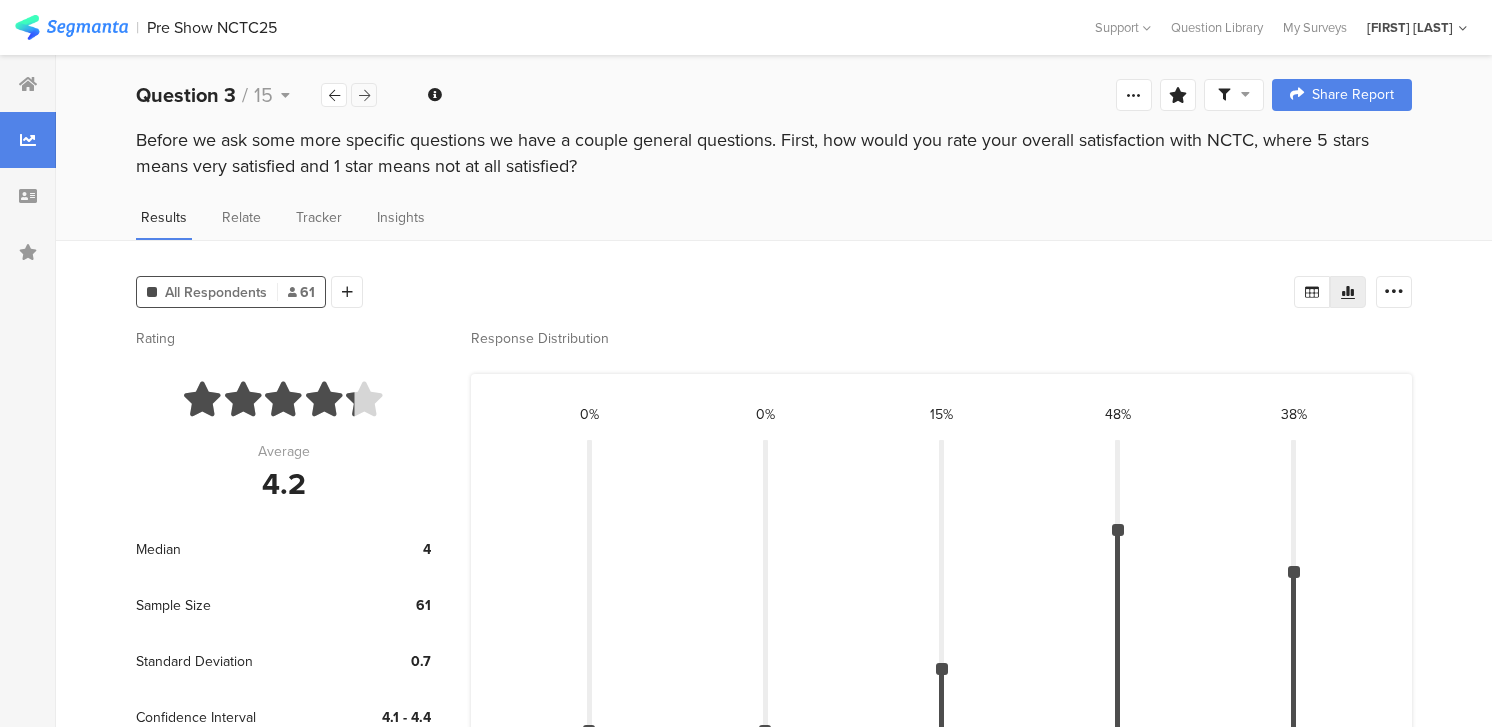 click at bounding box center (364, 95) 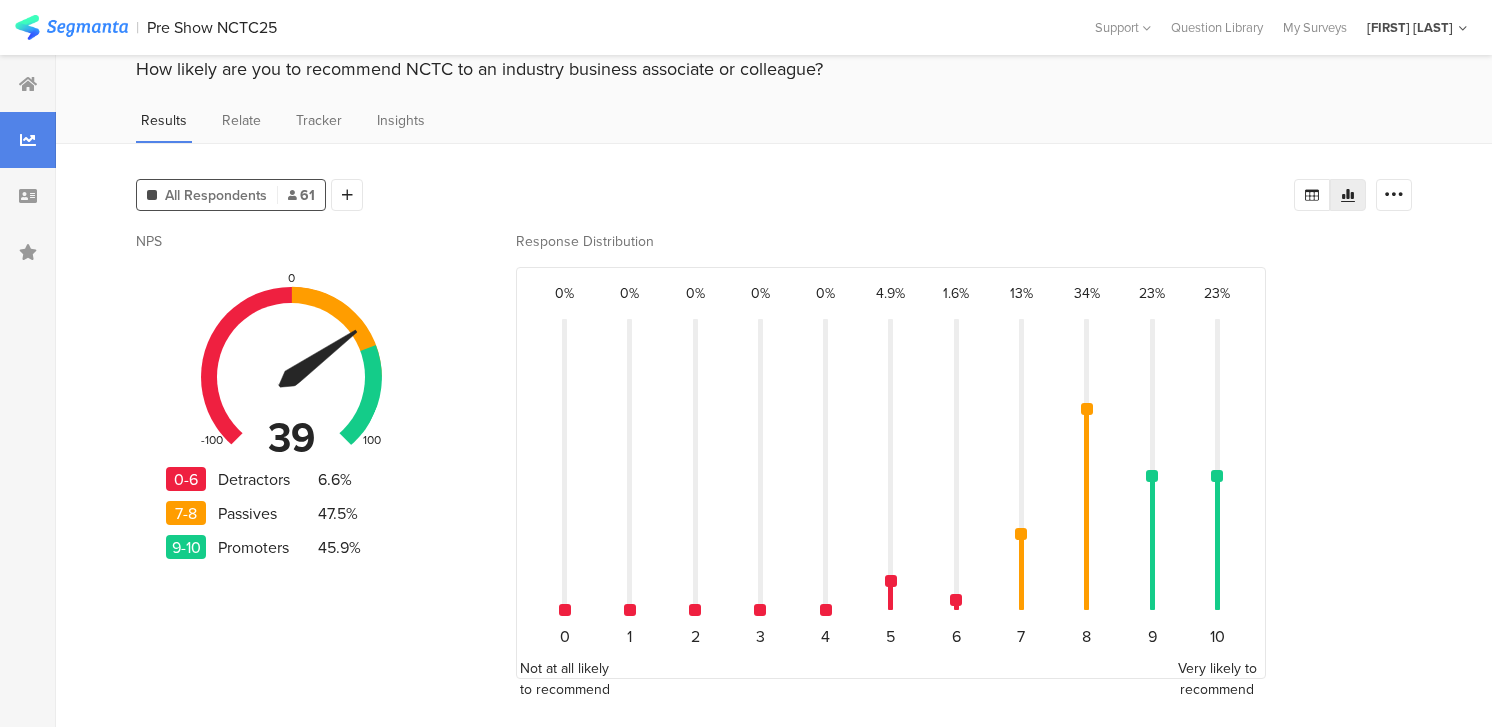 scroll, scrollTop: 0, scrollLeft: 0, axis: both 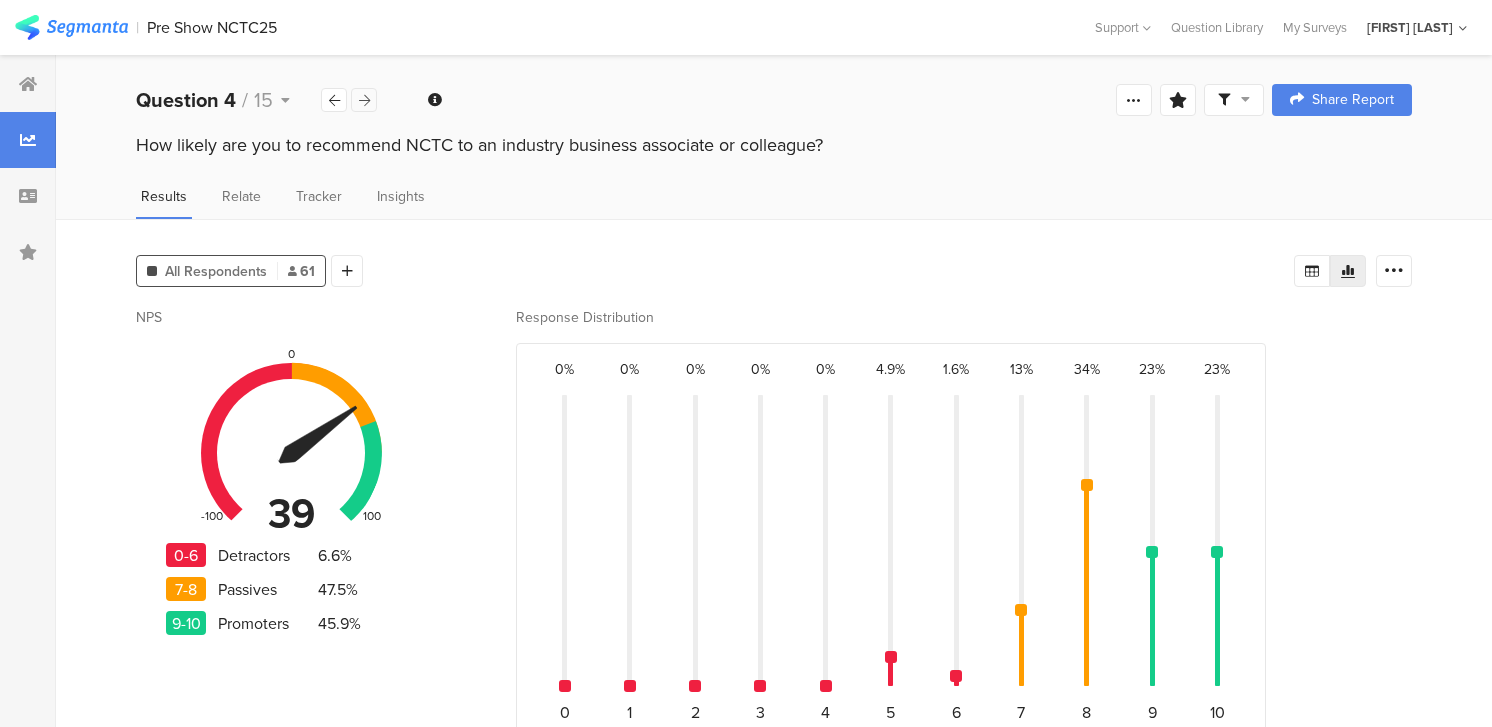 click at bounding box center (364, 100) 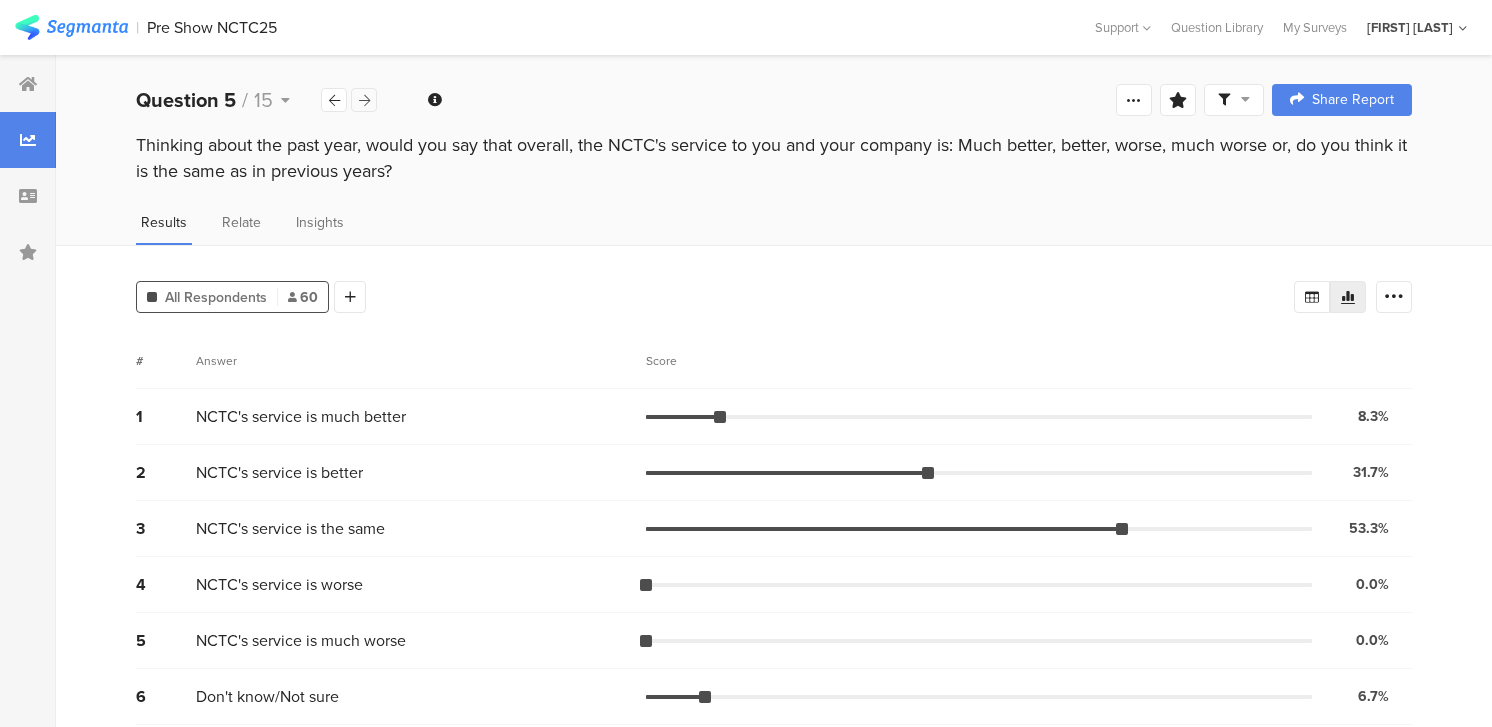 scroll, scrollTop: 13, scrollLeft: 0, axis: vertical 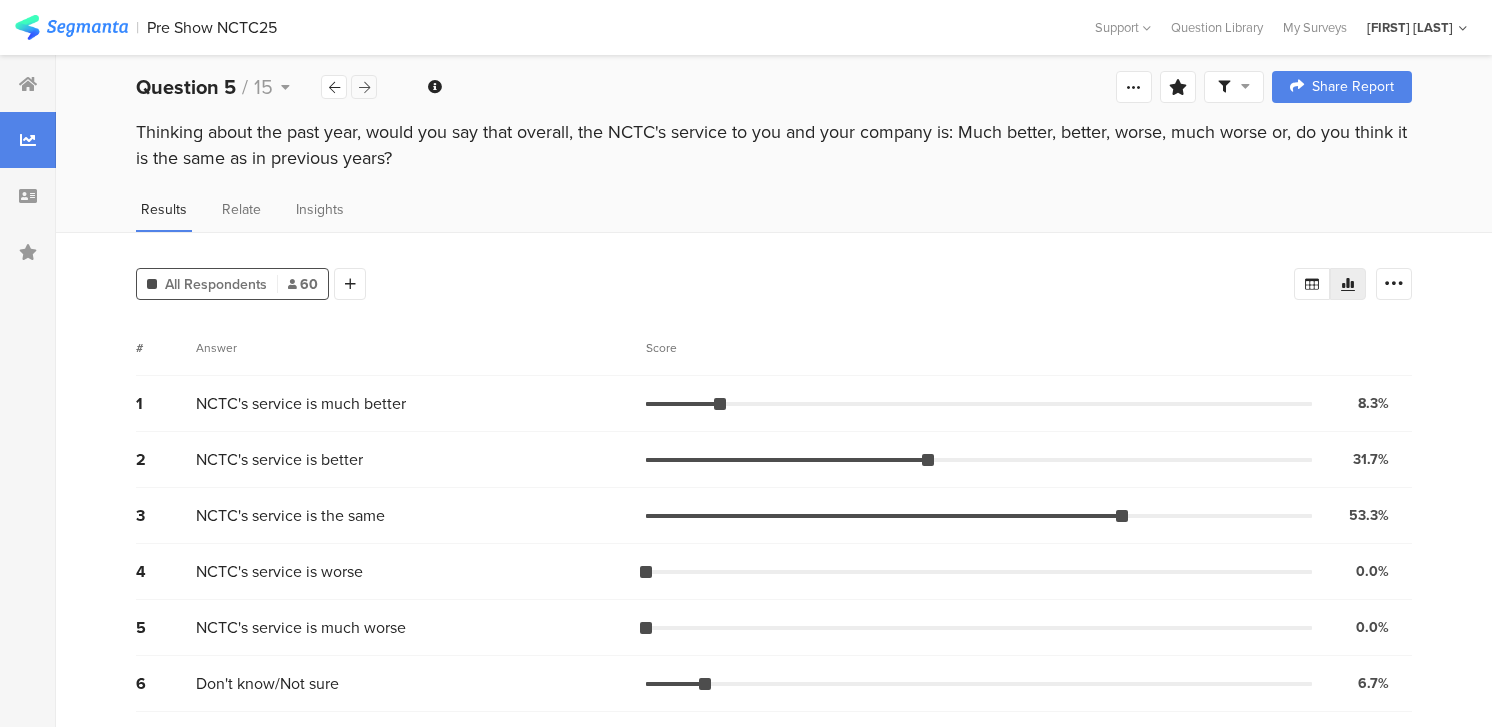 click at bounding box center (364, 87) 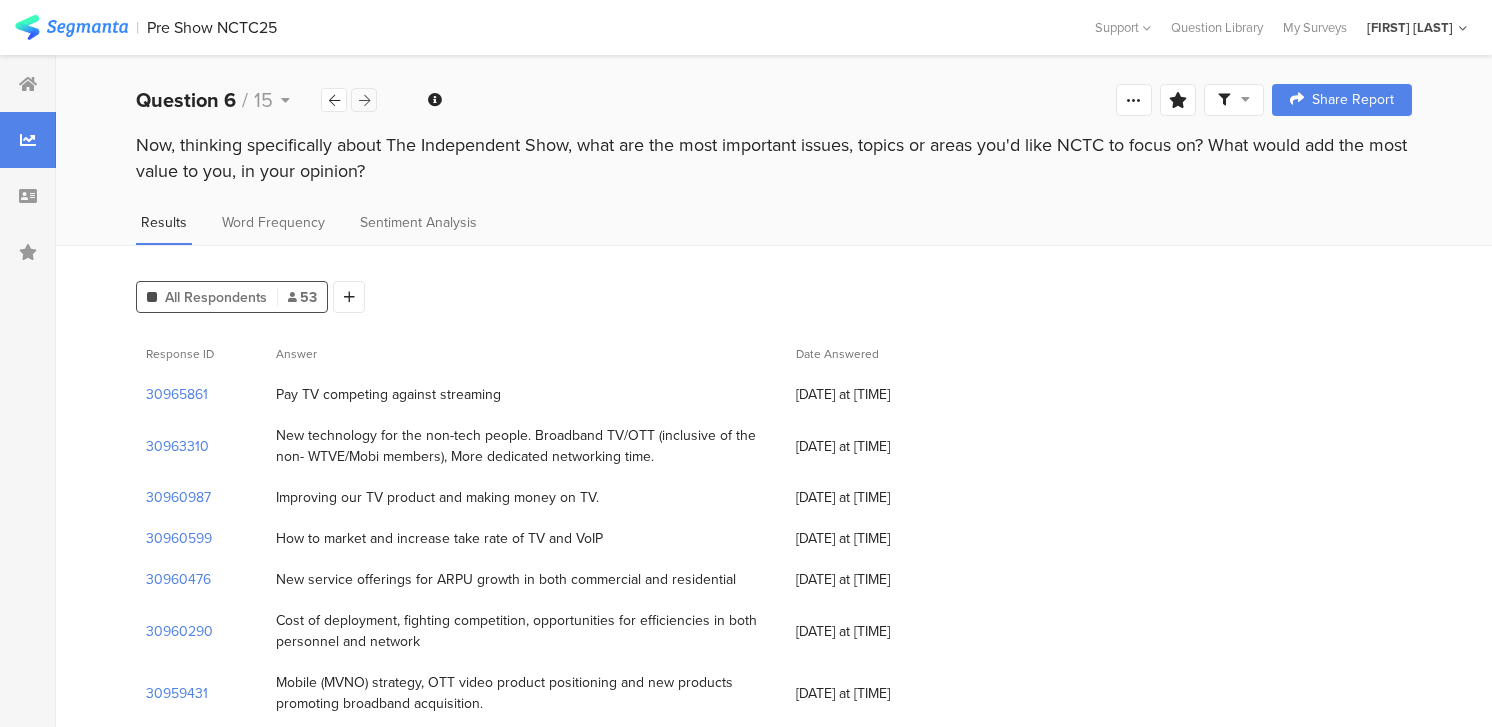 scroll, scrollTop: 7, scrollLeft: 0, axis: vertical 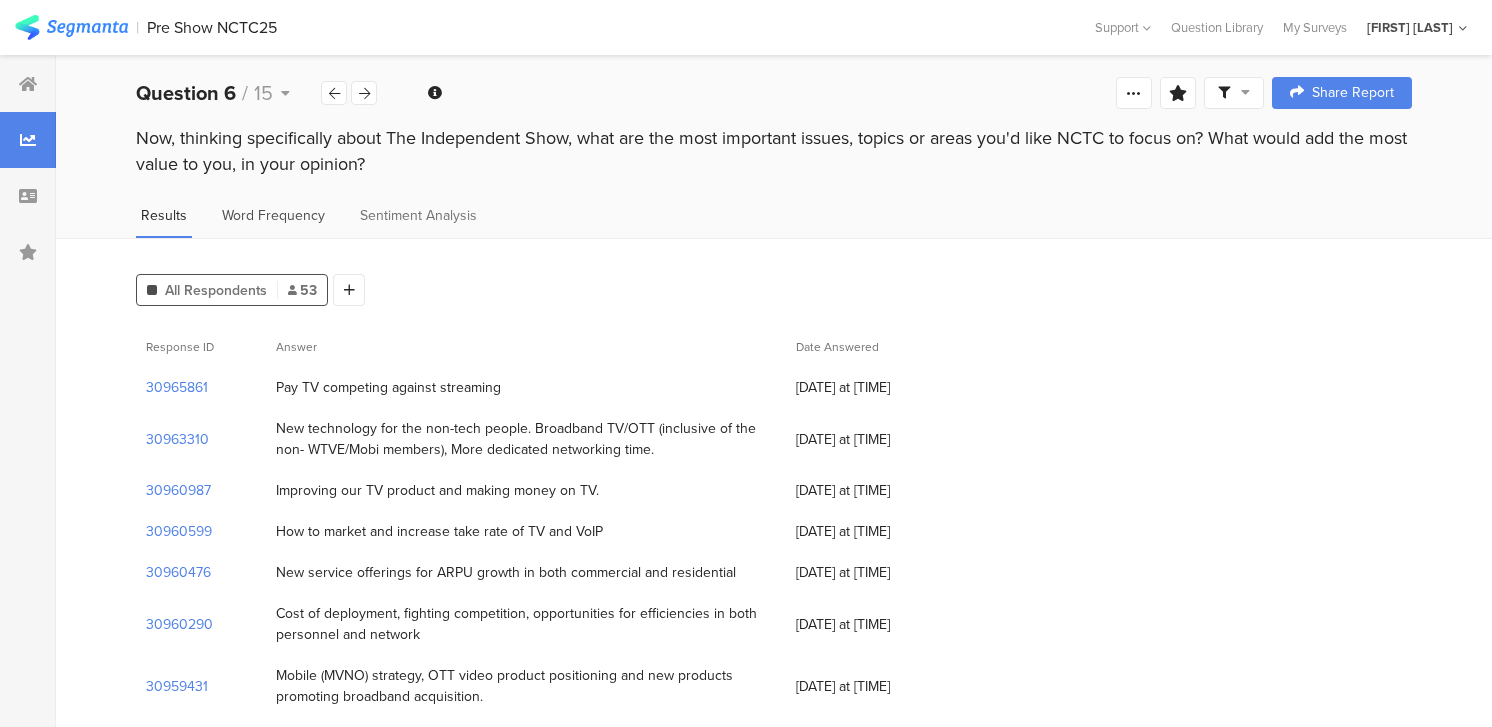 click on "Word Frequency" at bounding box center [273, 215] 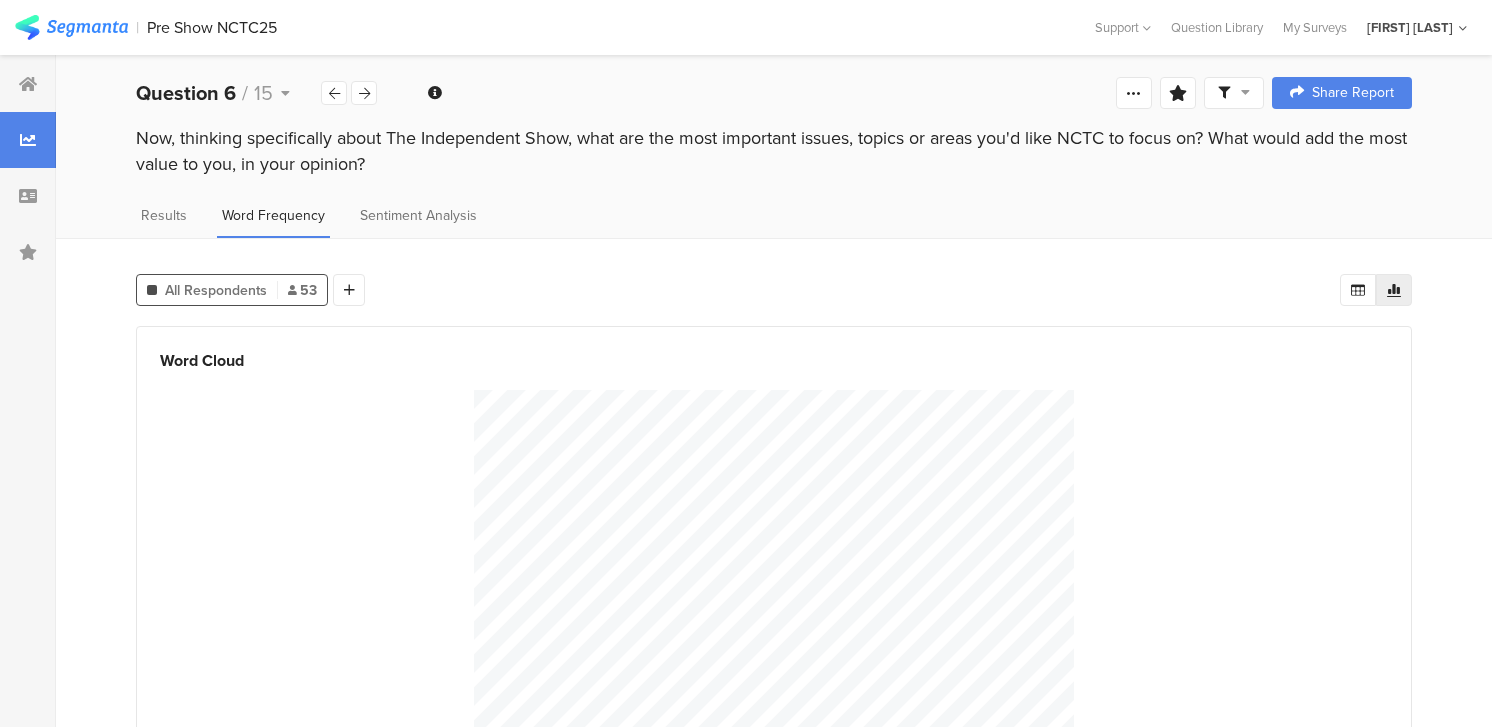 scroll, scrollTop: 0, scrollLeft: 0, axis: both 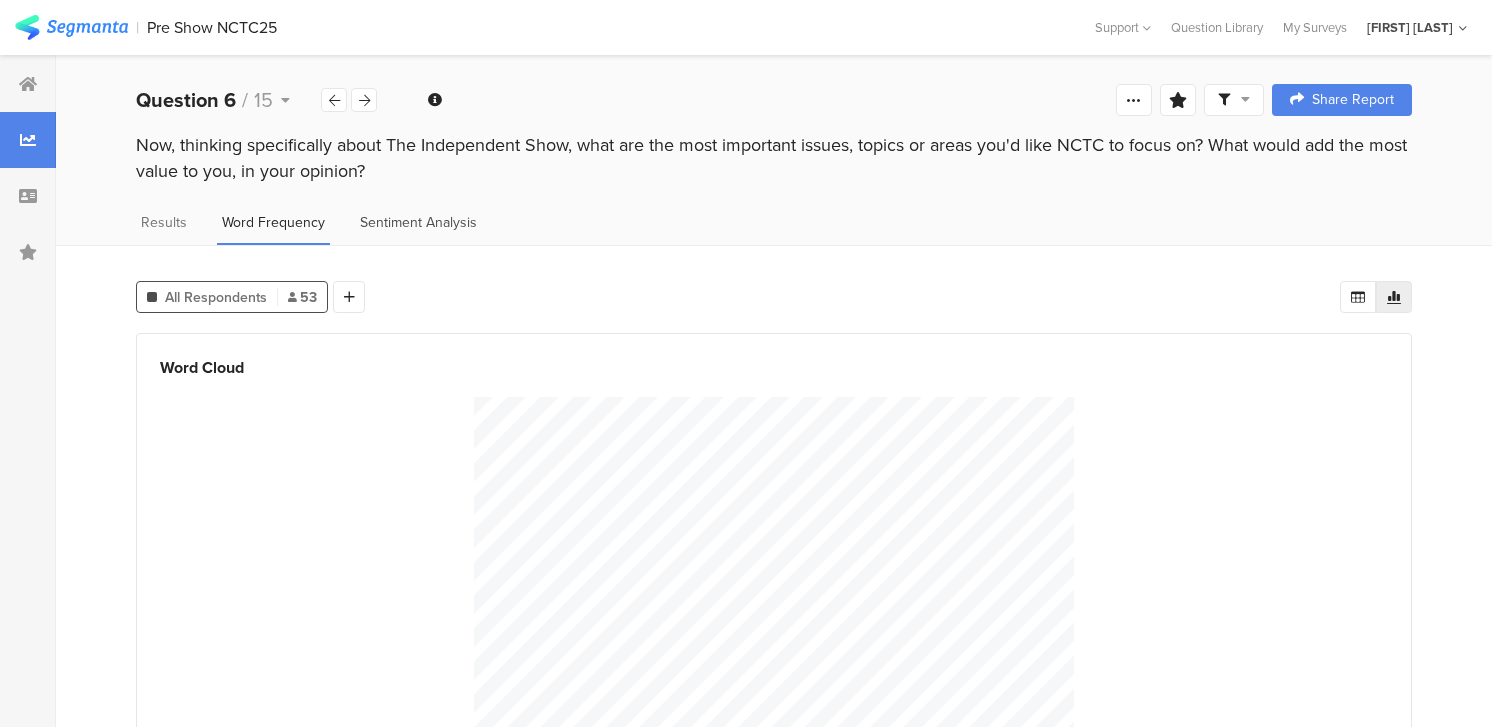 click on "Sentiment Analysis" at bounding box center (418, 222) 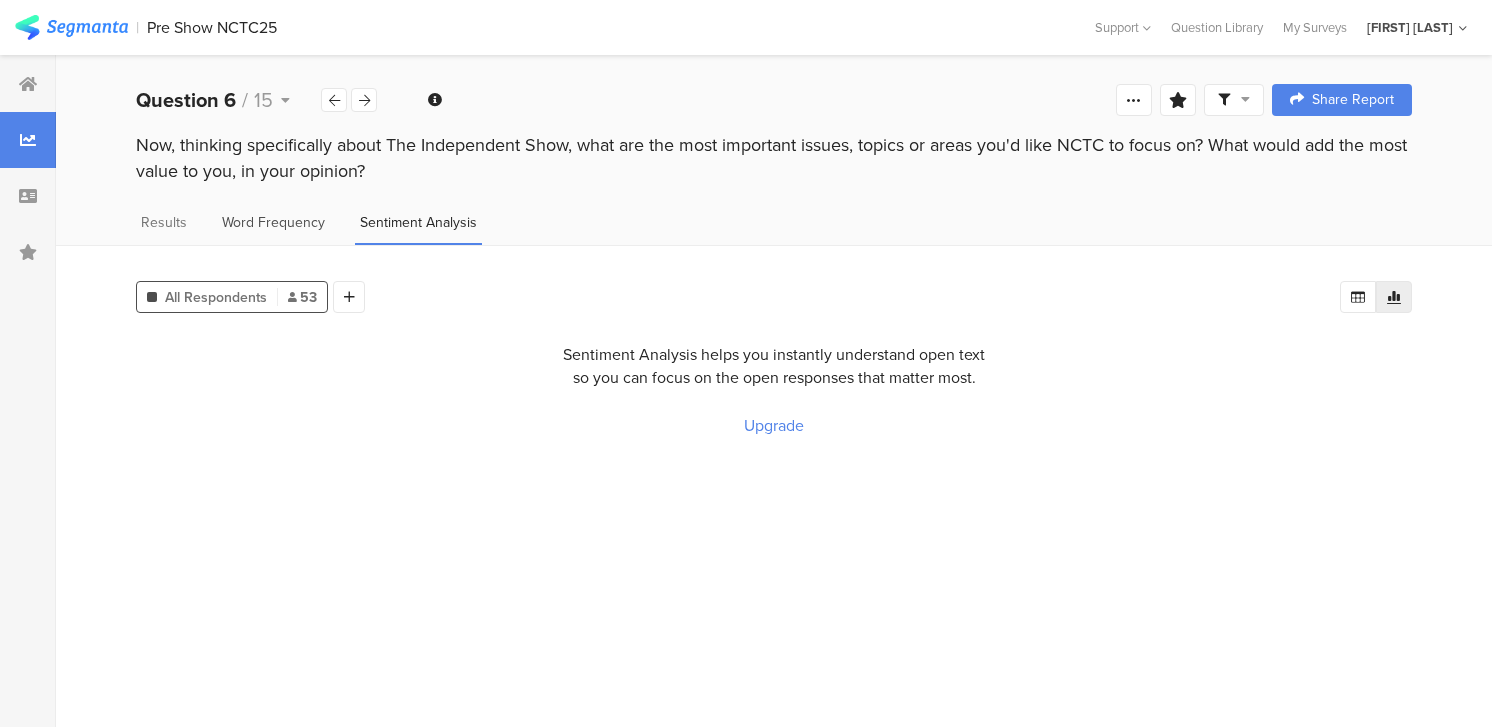 click on "Word Frequency" at bounding box center (273, 222) 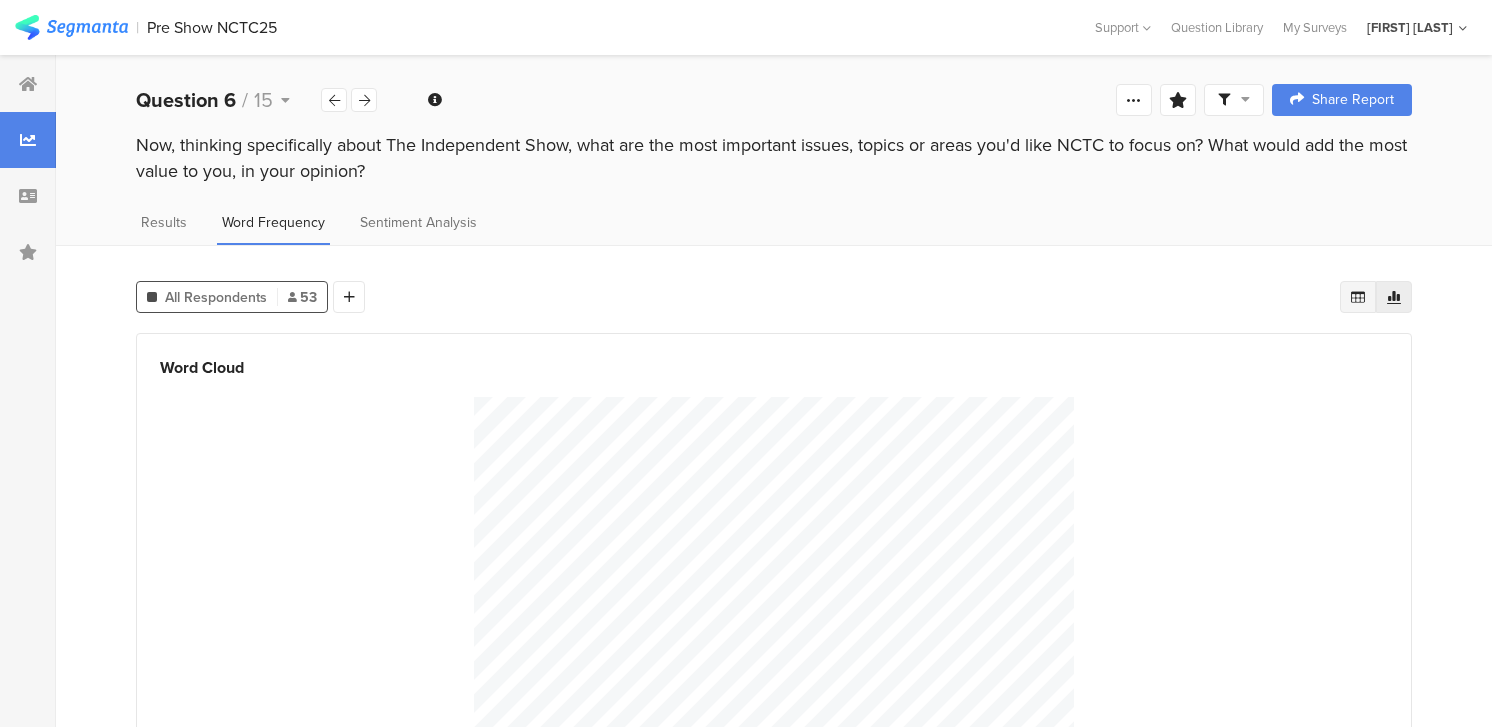 click 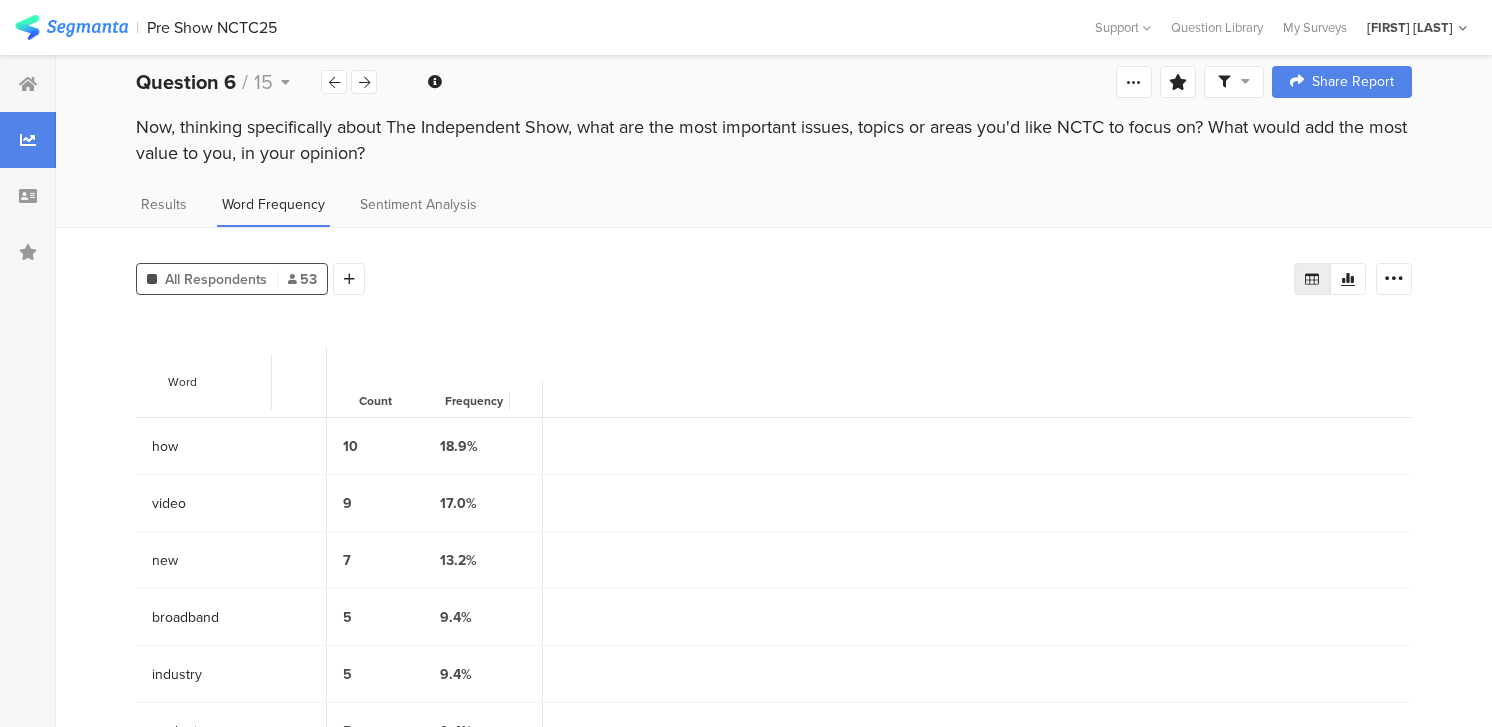 scroll, scrollTop: 10, scrollLeft: 0, axis: vertical 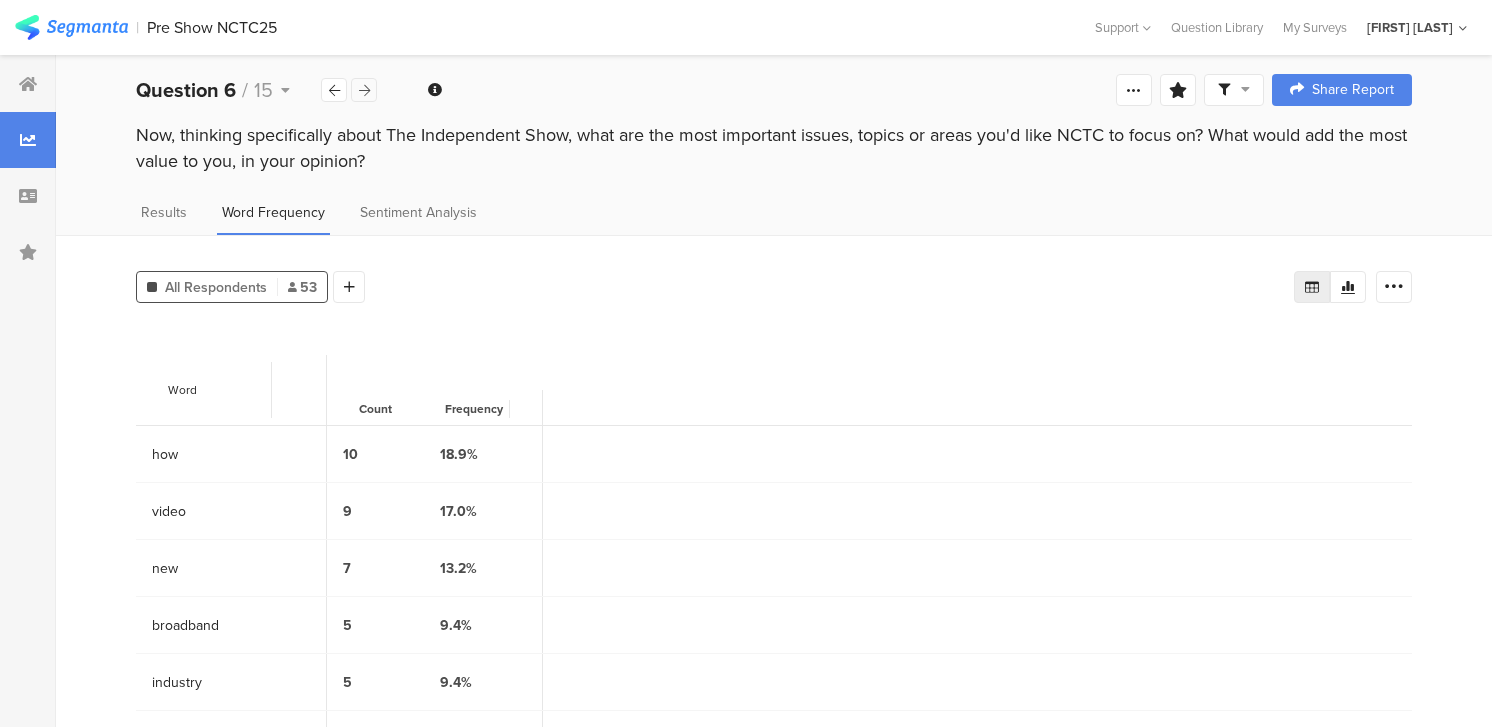 click at bounding box center (364, 90) 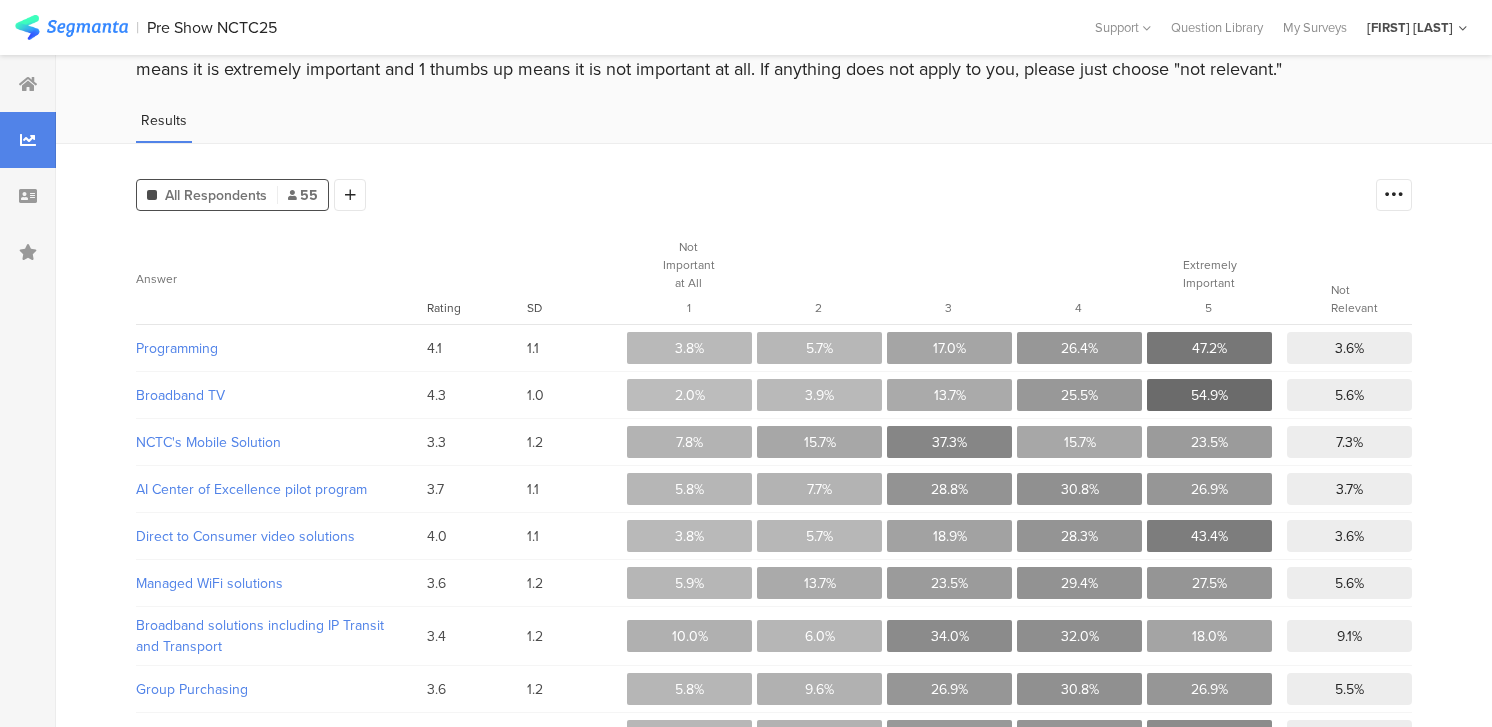 scroll, scrollTop: 0, scrollLeft: 0, axis: both 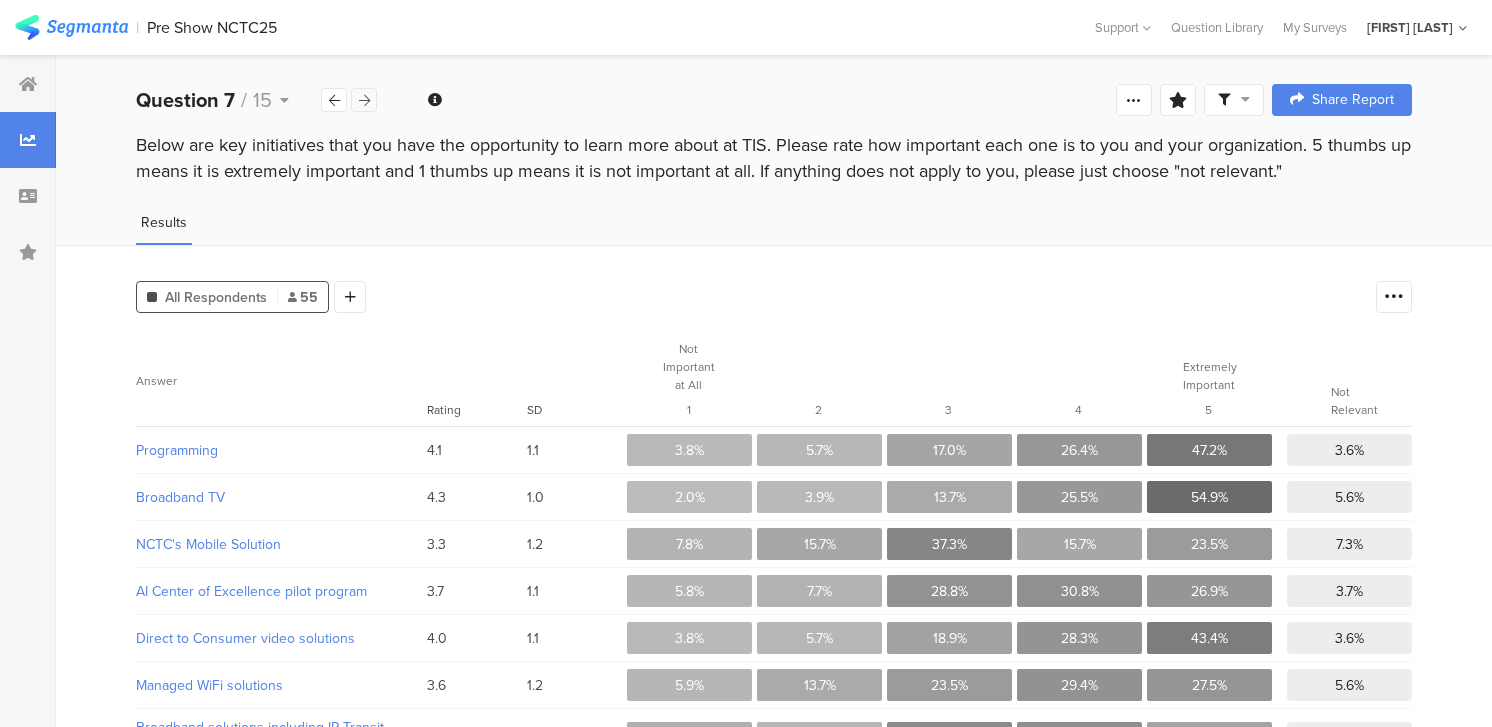 click at bounding box center (364, 100) 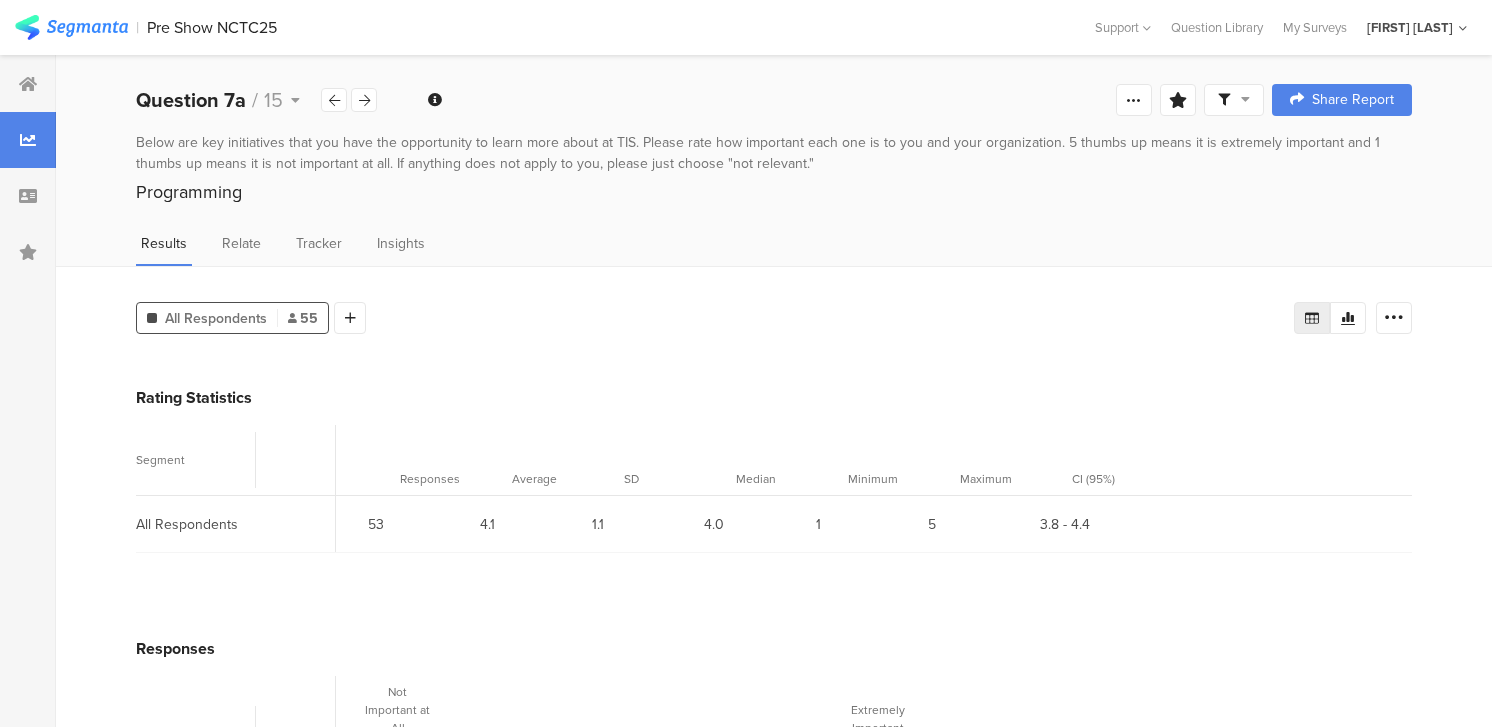 scroll, scrollTop: 24, scrollLeft: 0, axis: vertical 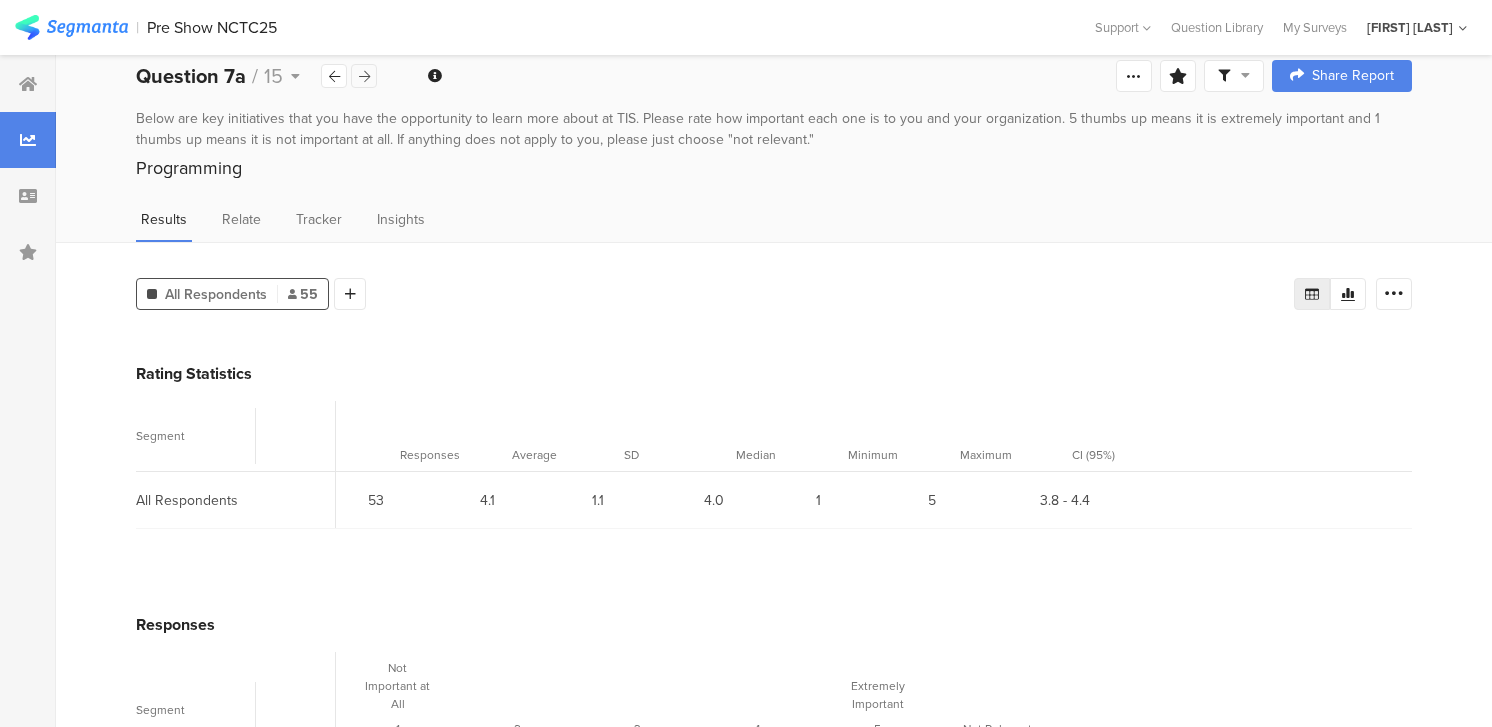 click at bounding box center (364, 76) 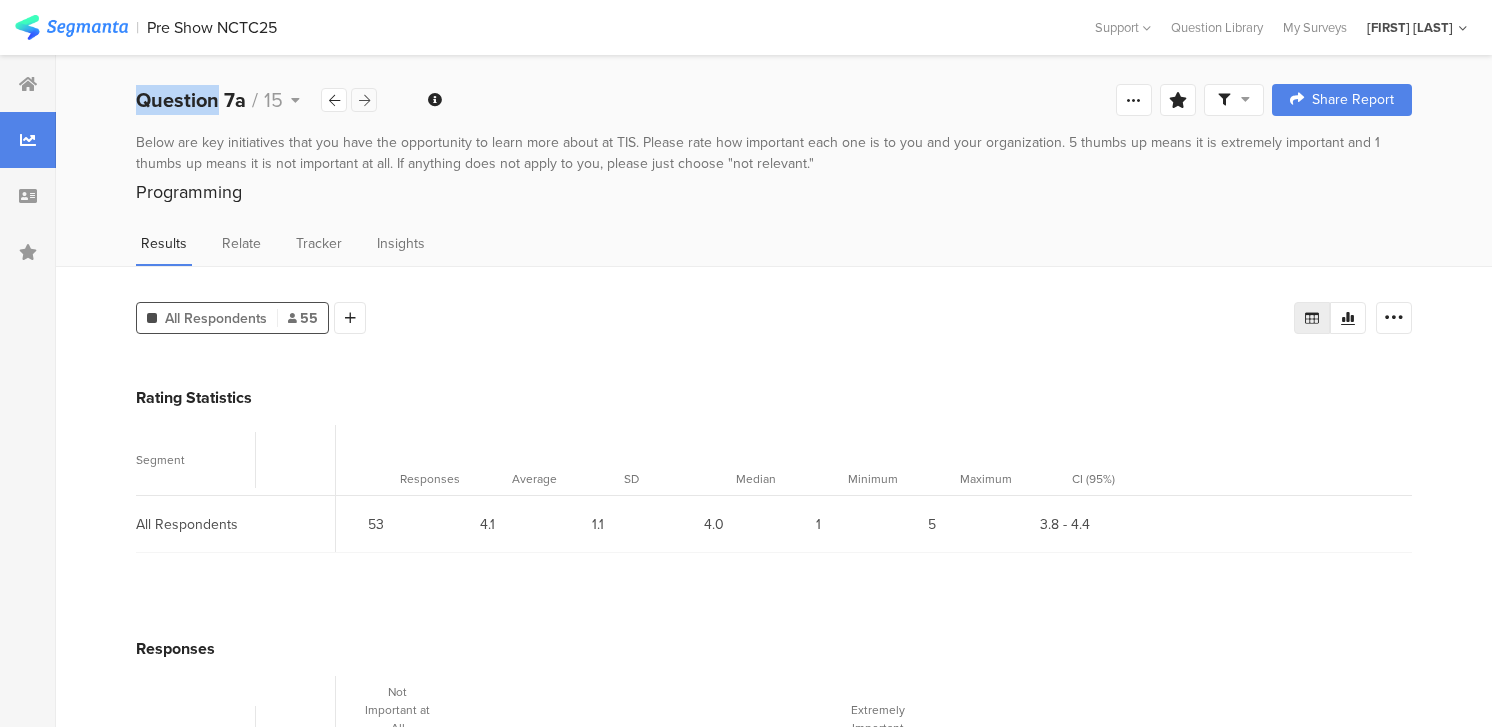 click on "Welcome page 1   In your own words, what do you see as the greatest opportunities your company will pursue in the next year (in 2025-2026)? 2   What are the biggest challenges your organization will face in the next year (in 2025-2026)? 3   Before we ask some more specific questions we have a couple general questions. First, how would you rate your overall satisfaction with NCTC, where 5 stars means very satisfied and 1 star means not at all satisfied? 4   How likely are you to recommend NCTC to an industry business associate or colleague? 5   Thinking about the past year, would you say that overall, the NCTC's service to you and your company is: Much better, better, worse, much worse or, do you think it is the same as in previous years? 6   Now, thinking specifically about The Independent Show, what are the most important issues, topics or areas you'd like NCTC to focus on? What would add the most value to you, in your opinion? 7   7a   Programming 7b   Broadband TV 7c   NCTC's Mobile Solution 7d   7e   7f" at bounding box center [774, 100] 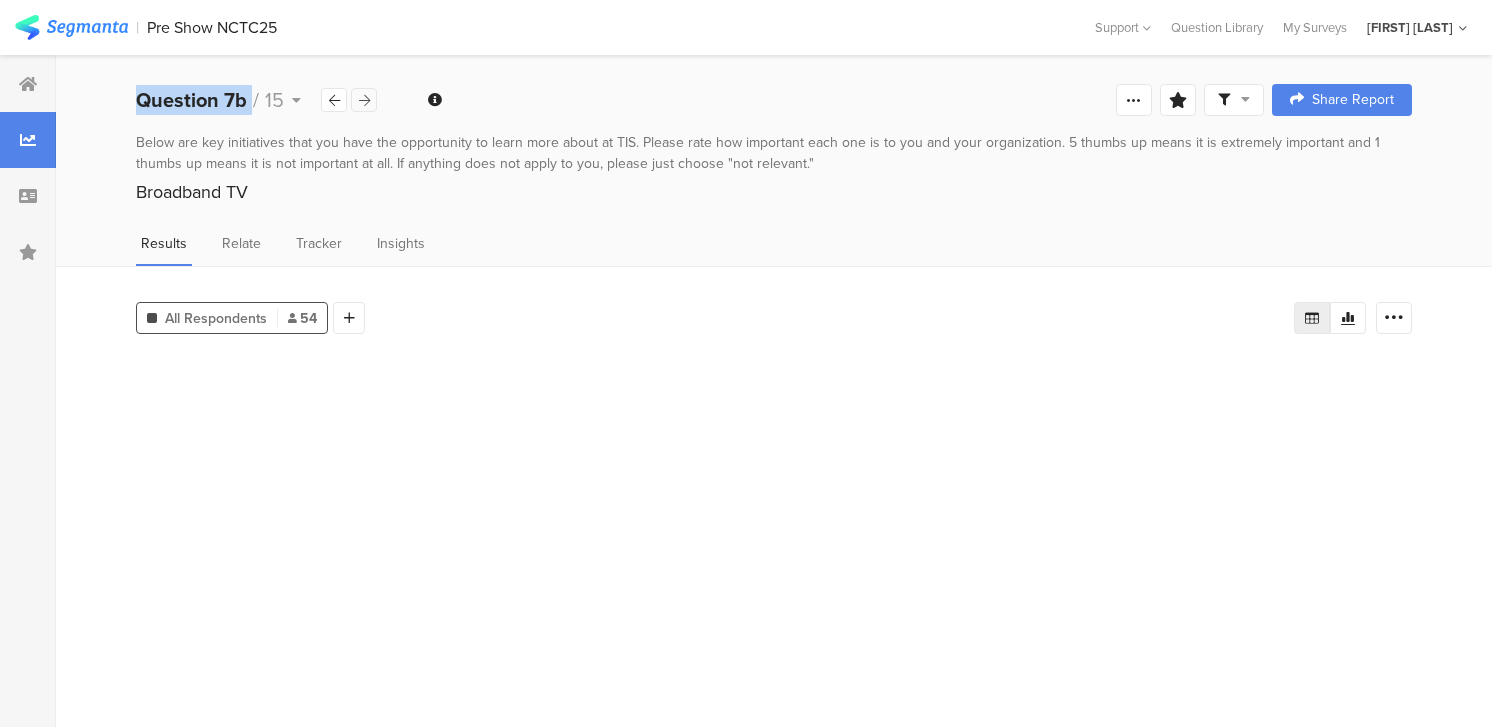 click on "Welcome page 1   In your own words, what do you see as the greatest opportunities your company will pursue in the next year (in 2025-2026)? 2   What are the biggest challenges your organization will face in the next year (in 2025-2026)? 3   Before we ask some more specific questions we have a couple general questions. First, how would you rate your overall satisfaction with NCTC, where 5 stars means very satisfied and 1 star means not at all satisfied? 4   How likely are you to recommend NCTC to an industry business associate or colleague? 5   Thinking about the past year, would you say that overall, the NCTC's service to you and your company is: Much better, better, worse, much worse or, do you think it is the same as in previous years? 6   Now, thinking specifically about The Independent Show, what are the most important issues, topics or areas you'd like NCTC to focus on? What would add the most value to you, in your opinion? 7   7a   Programming 7b   Broadband TV 7c   NCTC's Mobile Solution 7d   7e   7f" at bounding box center (774, 100) 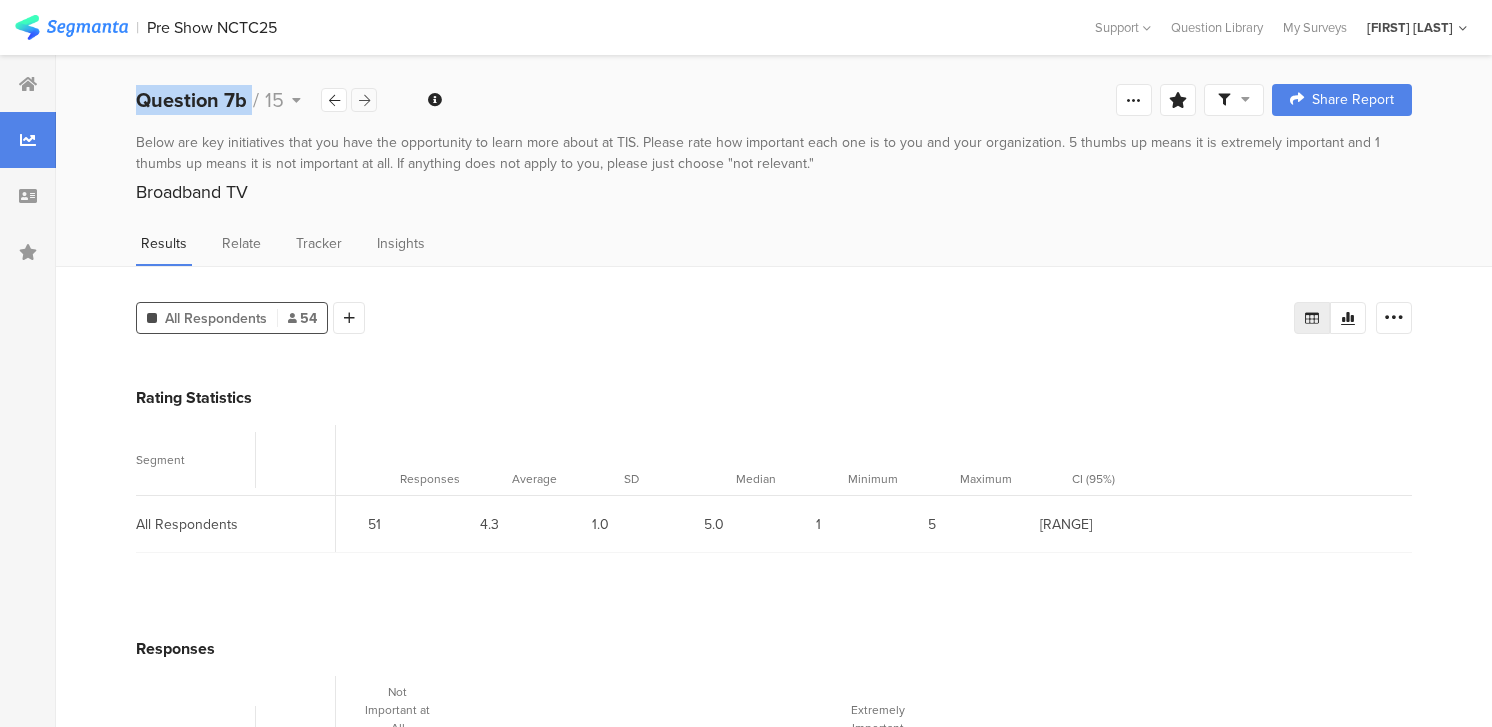 click on "Welcome page 1   In your own words, what do you see as the greatest opportunities your company will pursue in the next year (in 2025-2026)? 2   What are the biggest challenges your organization will face in the next year (in 2025-2026)? 3   Before we ask some more specific questions we have a couple general questions. First, how would you rate your overall satisfaction with NCTC, where 5 stars means very satisfied and 1 star means not at all satisfied? 4   How likely are you to recommend NCTC to an industry business associate or colleague? 5   Thinking about the past year, would you say that overall, the NCTC's service to you and your company is: Much better, better, worse, much worse or, do you think it is the same as in previous years? 6   Now, thinking specifically about The Independent Show, what are the most important issues, topics or areas you'd like NCTC to focus on? What would add the most value to you, in your opinion? 7   7a   Programming 7b   Broadband TV 7c   NCTC's Mobile Solution 7d   7e   7f" at bounding box center (774, 100) 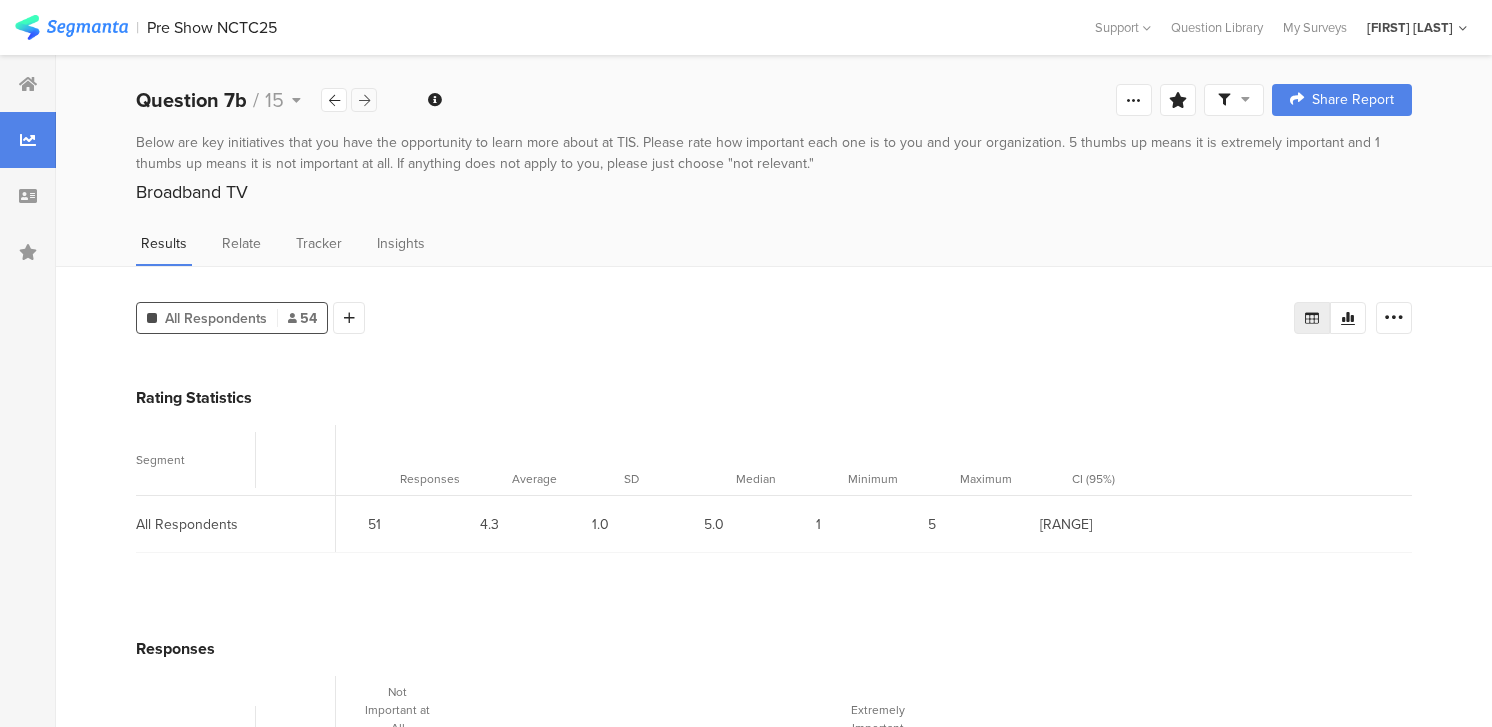click at bounding box center (364, 100) 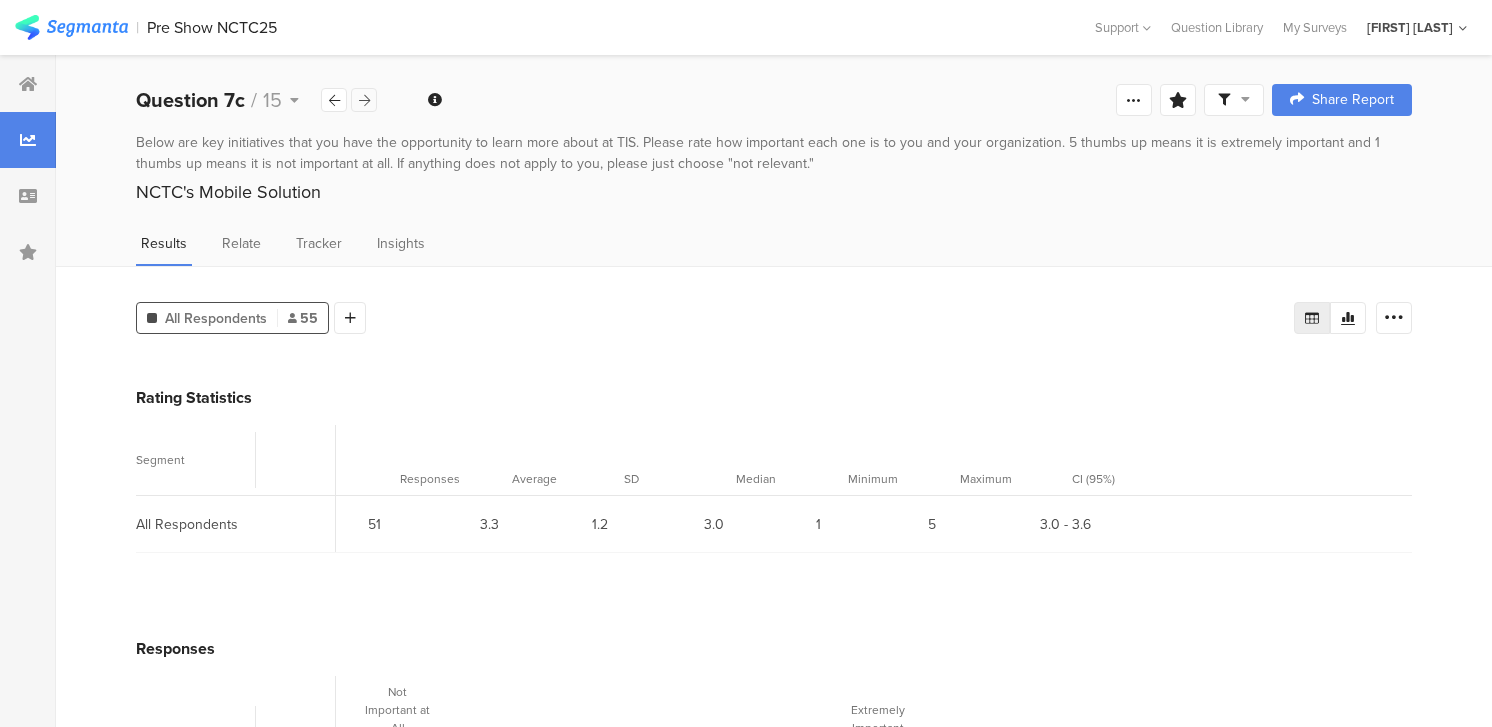 click at bounding box center [364, 100] 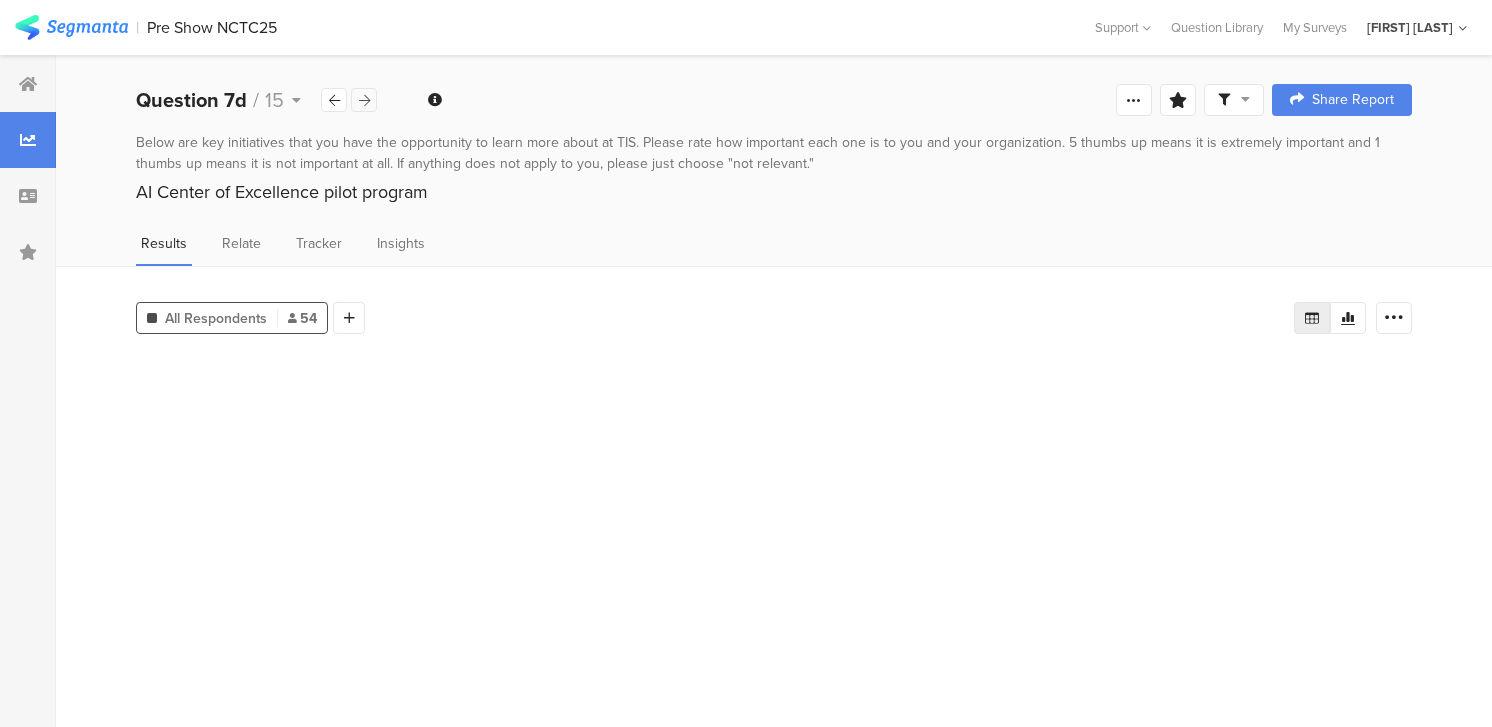 click at bounding box center [364, 100] 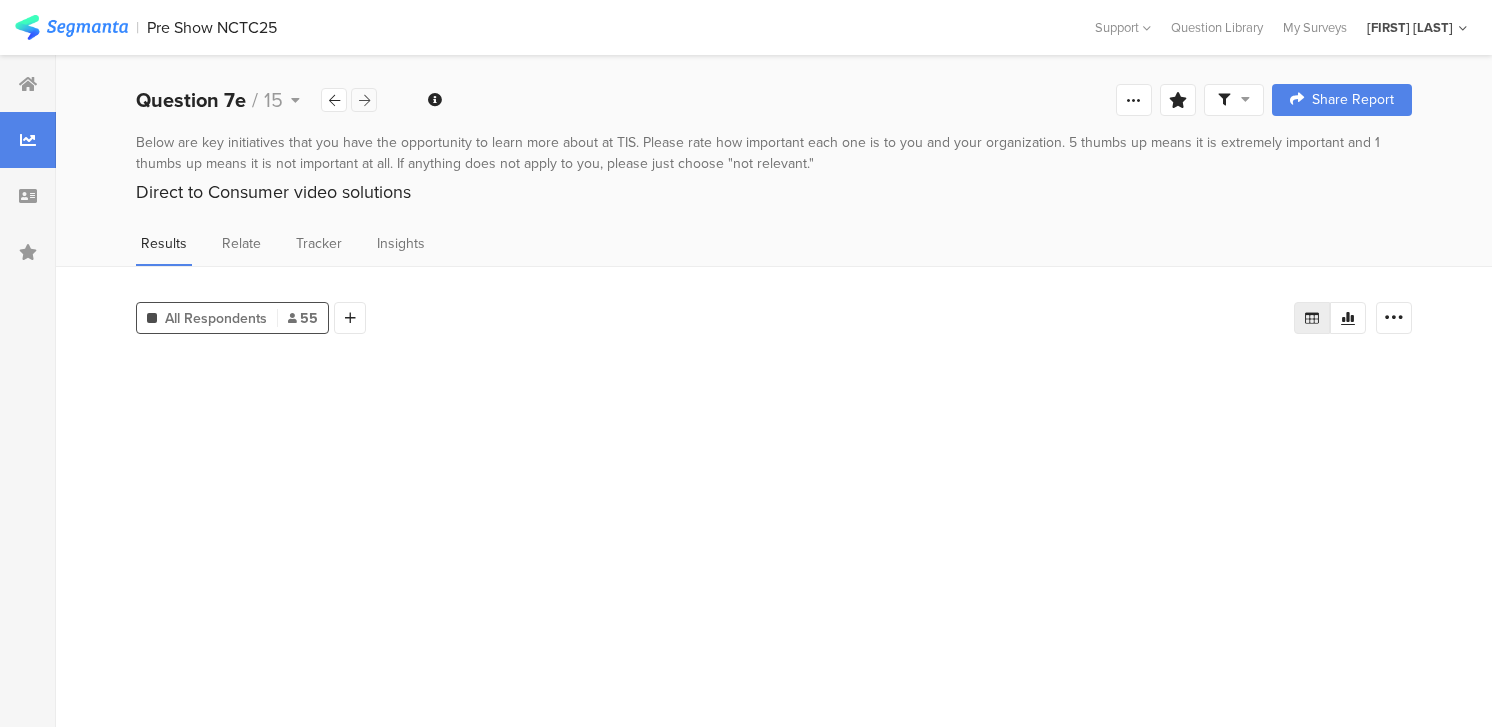 click at bounding box center (364, 100) 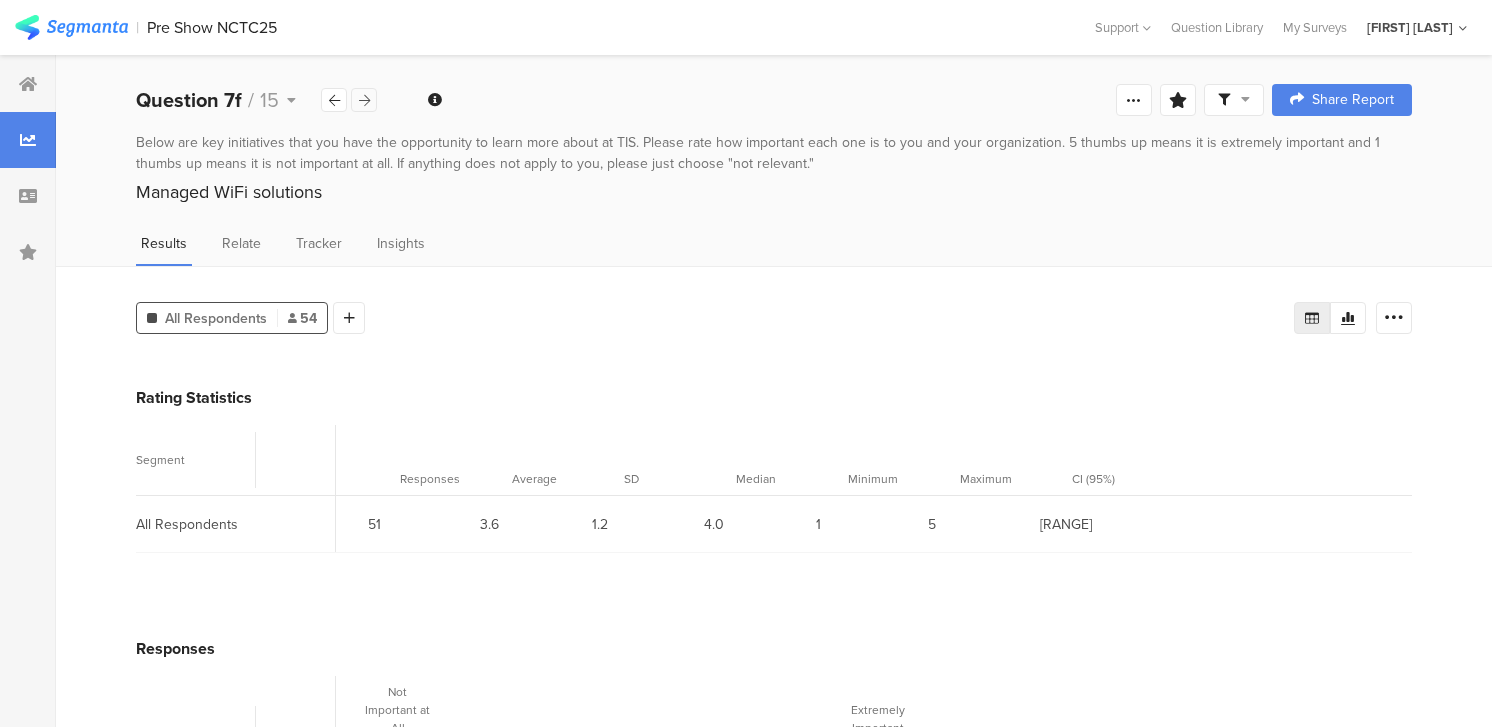 click at bounding box center (364, 100) 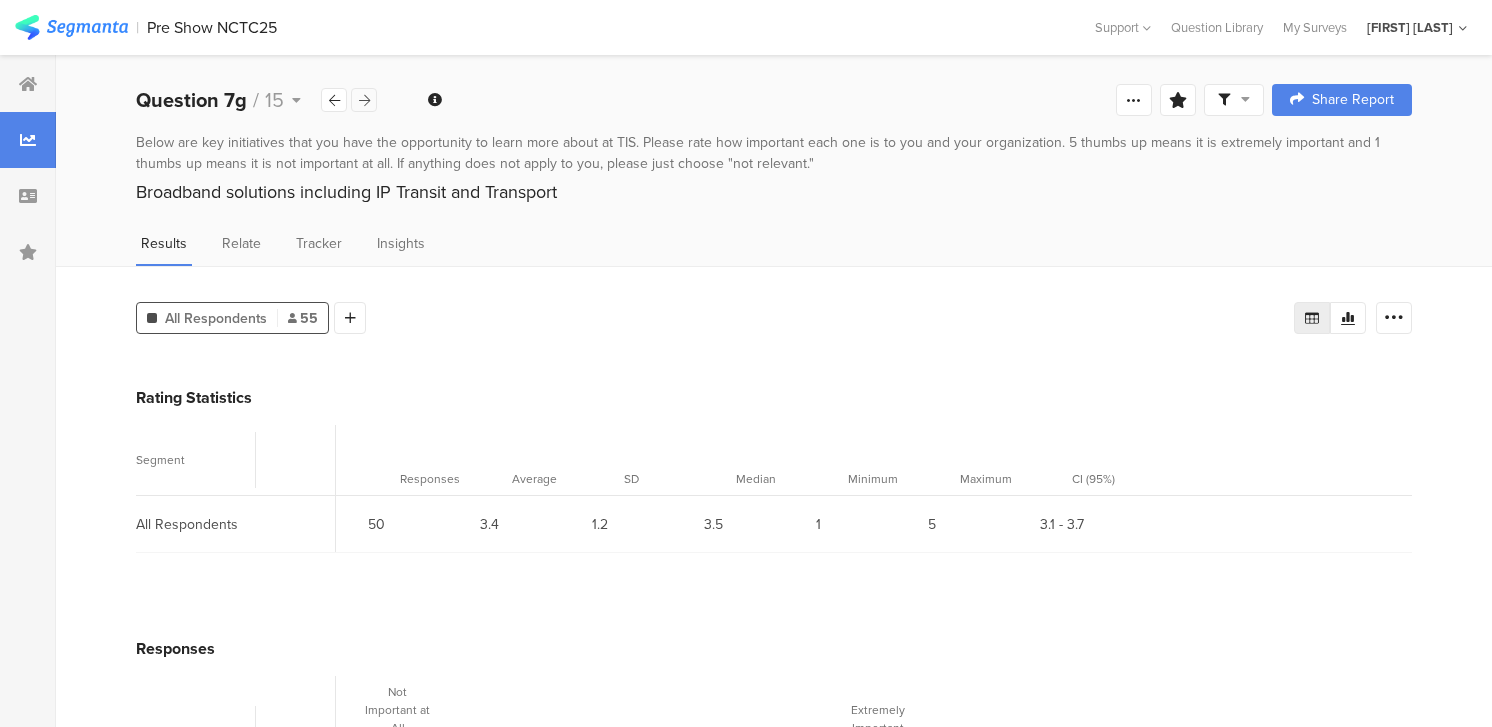 click at bounding box center (364, 100) 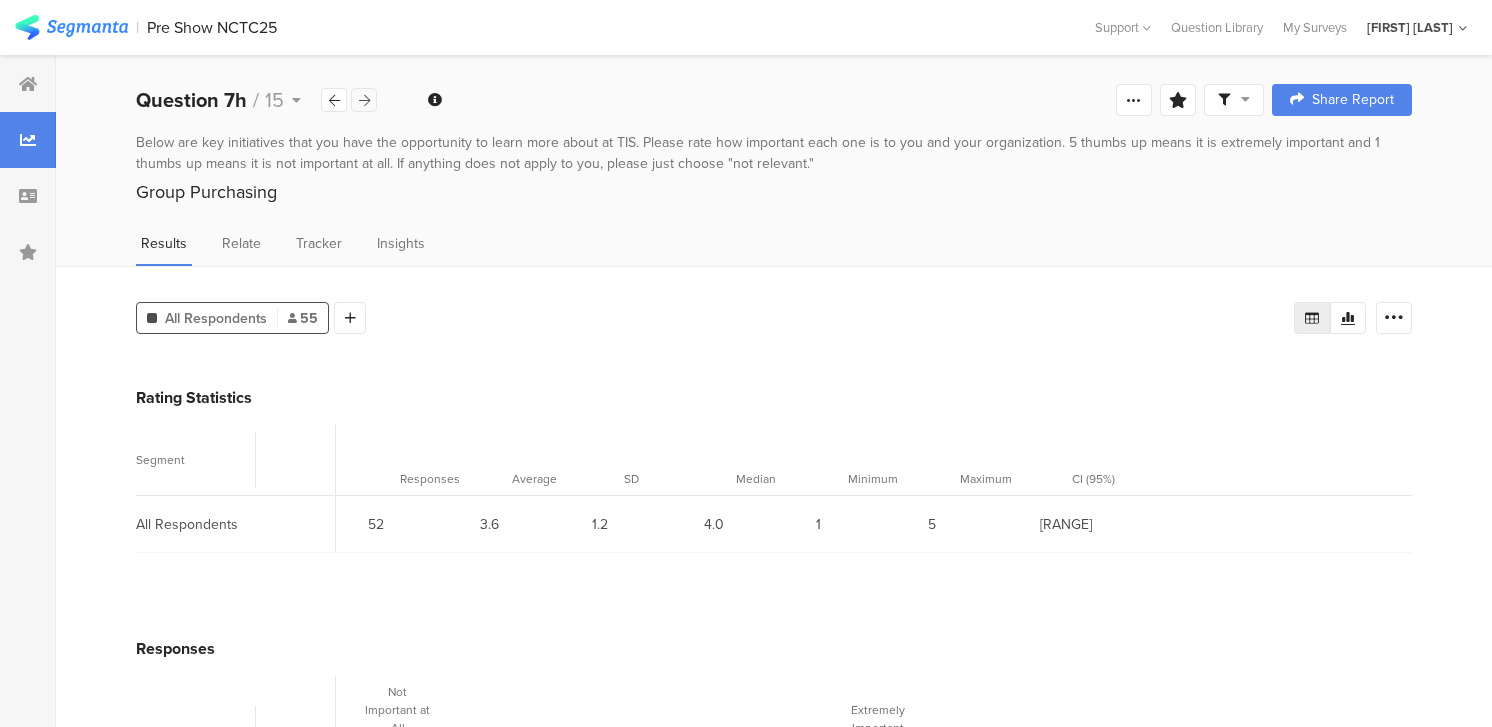 click at bounding box center (364, 100) 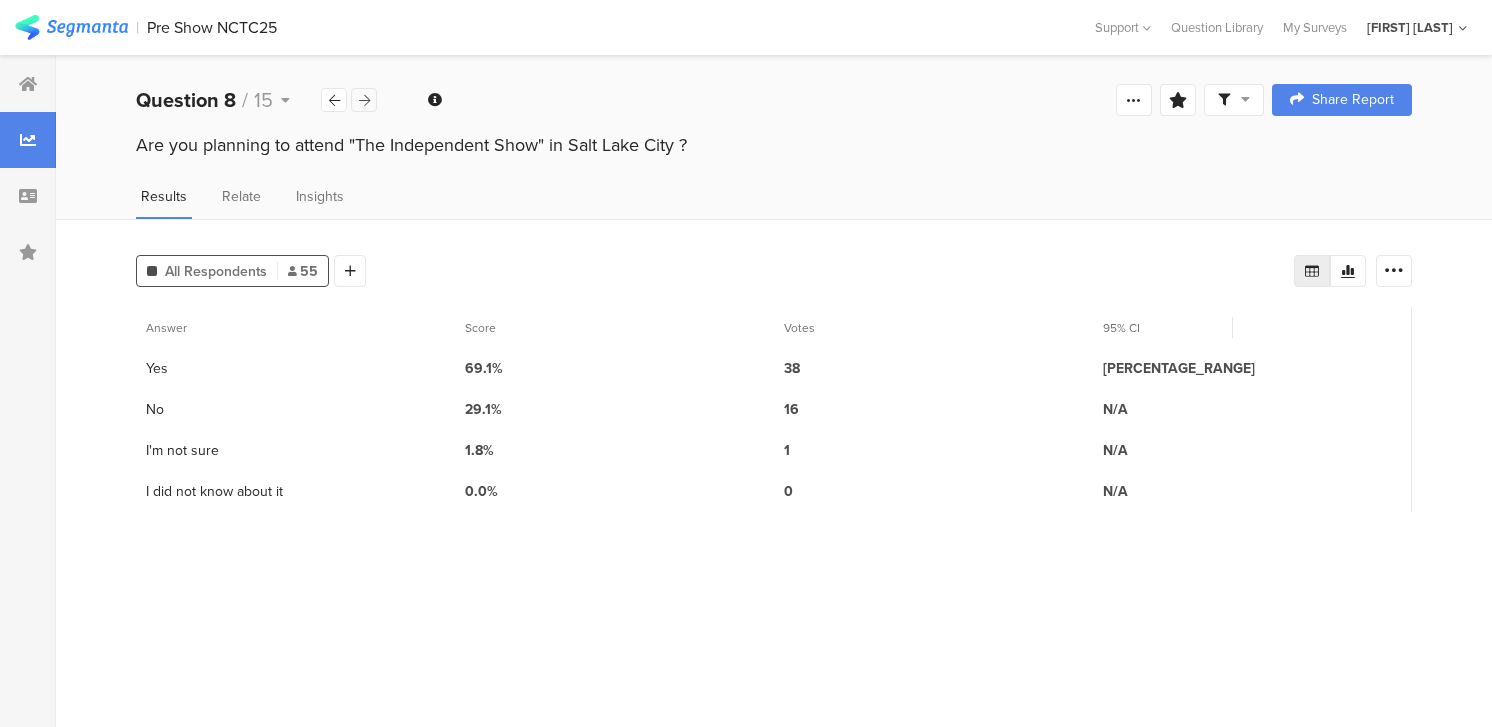 click at bounding box center (364, 100) 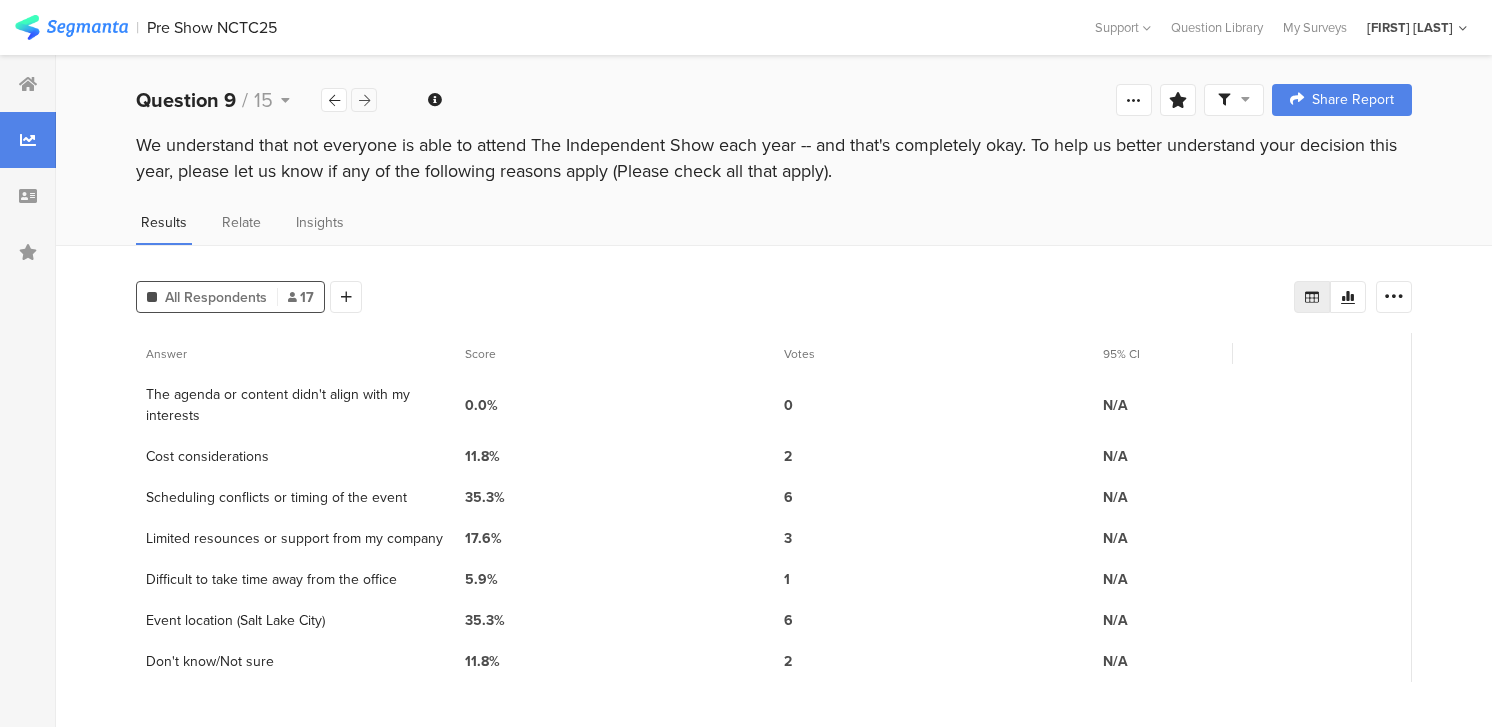 click at bounding box center [364, 100] 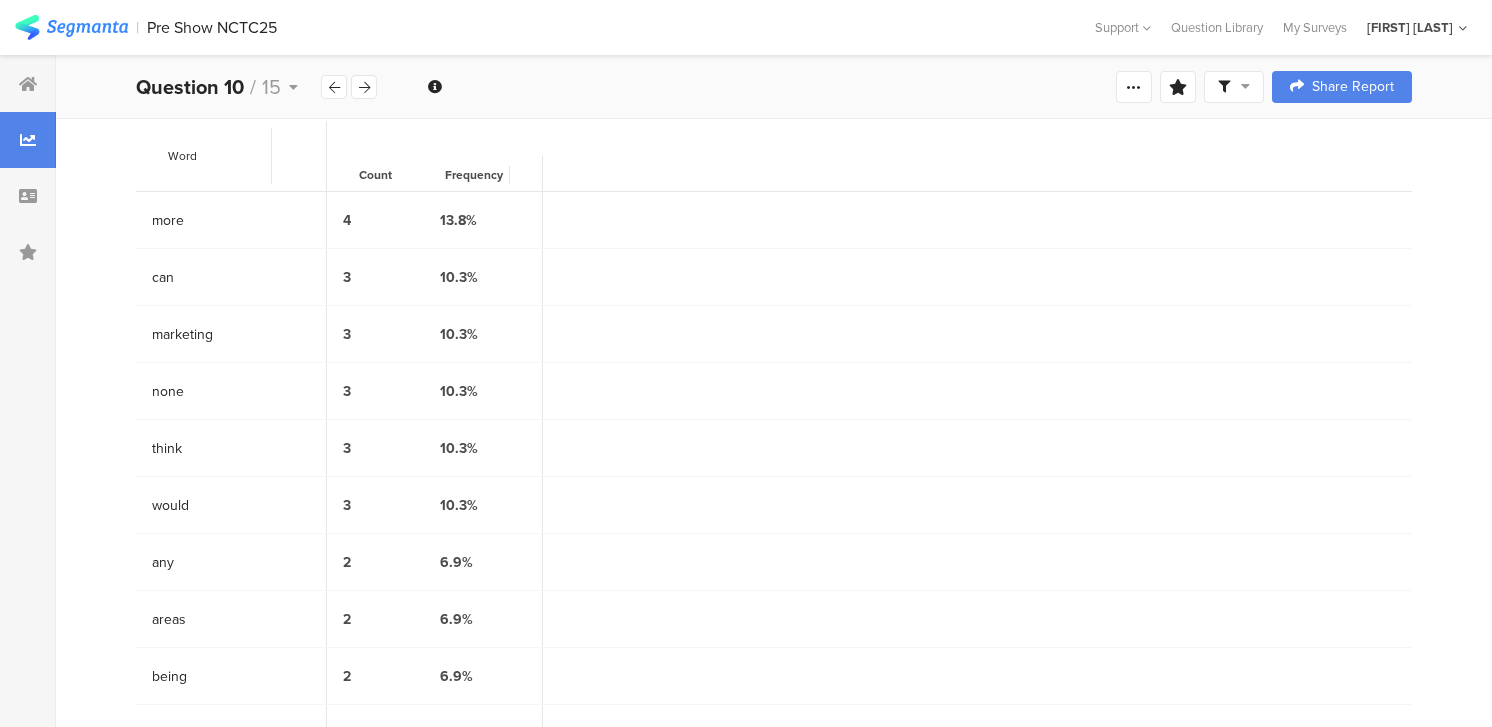 scroll, scrollTop: 0, scrollLeft: 0, axis: both 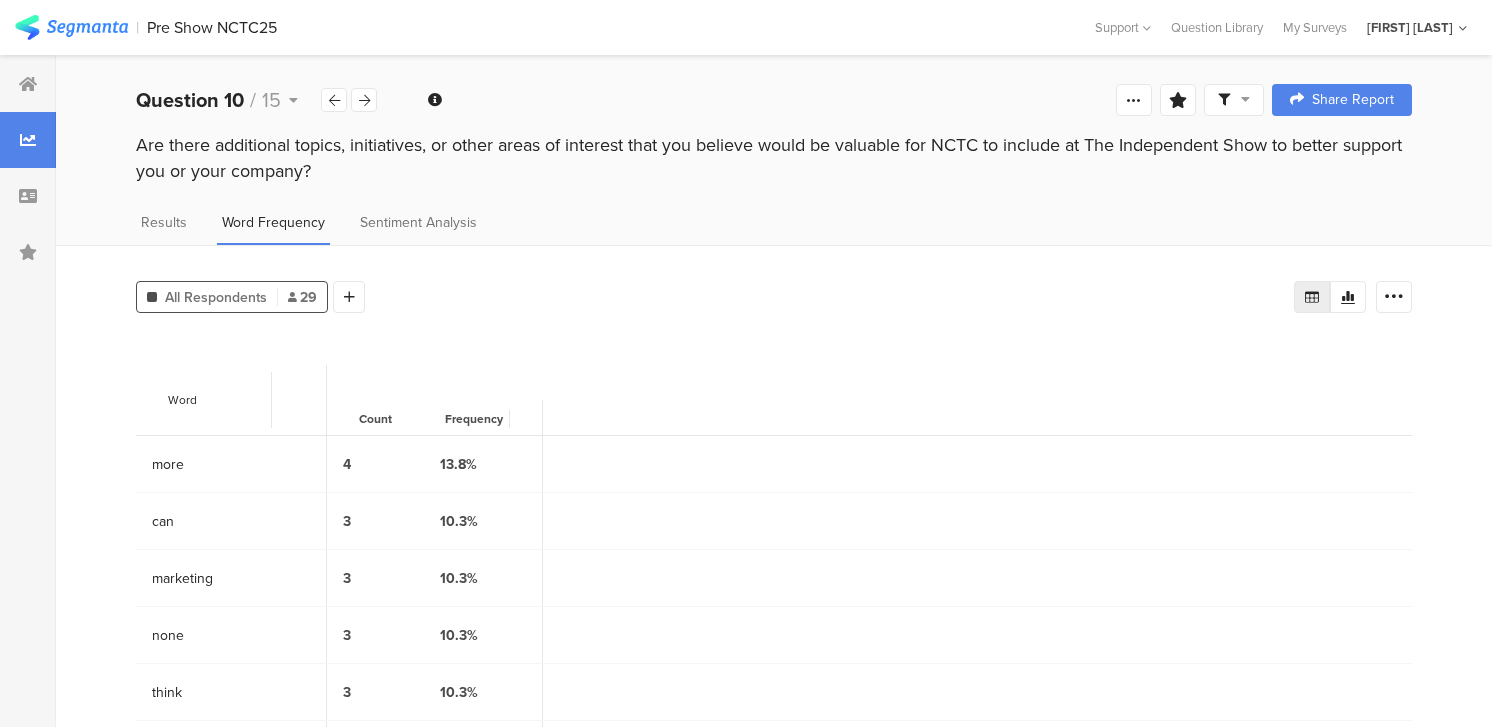 click on "Word Frequency" at bounding box center [273, 222] 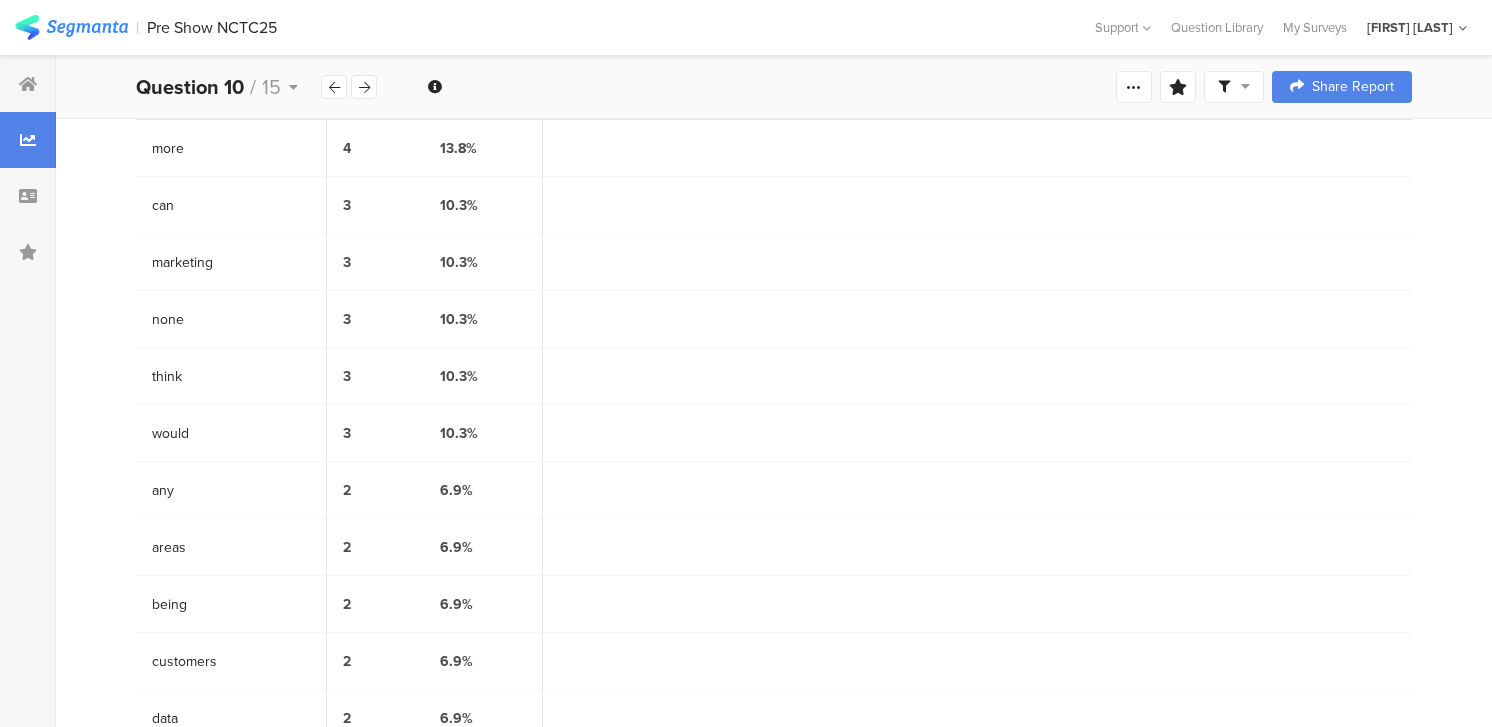 scroll, scrollTop: 140, scrollLeft: 0, axis: vertical 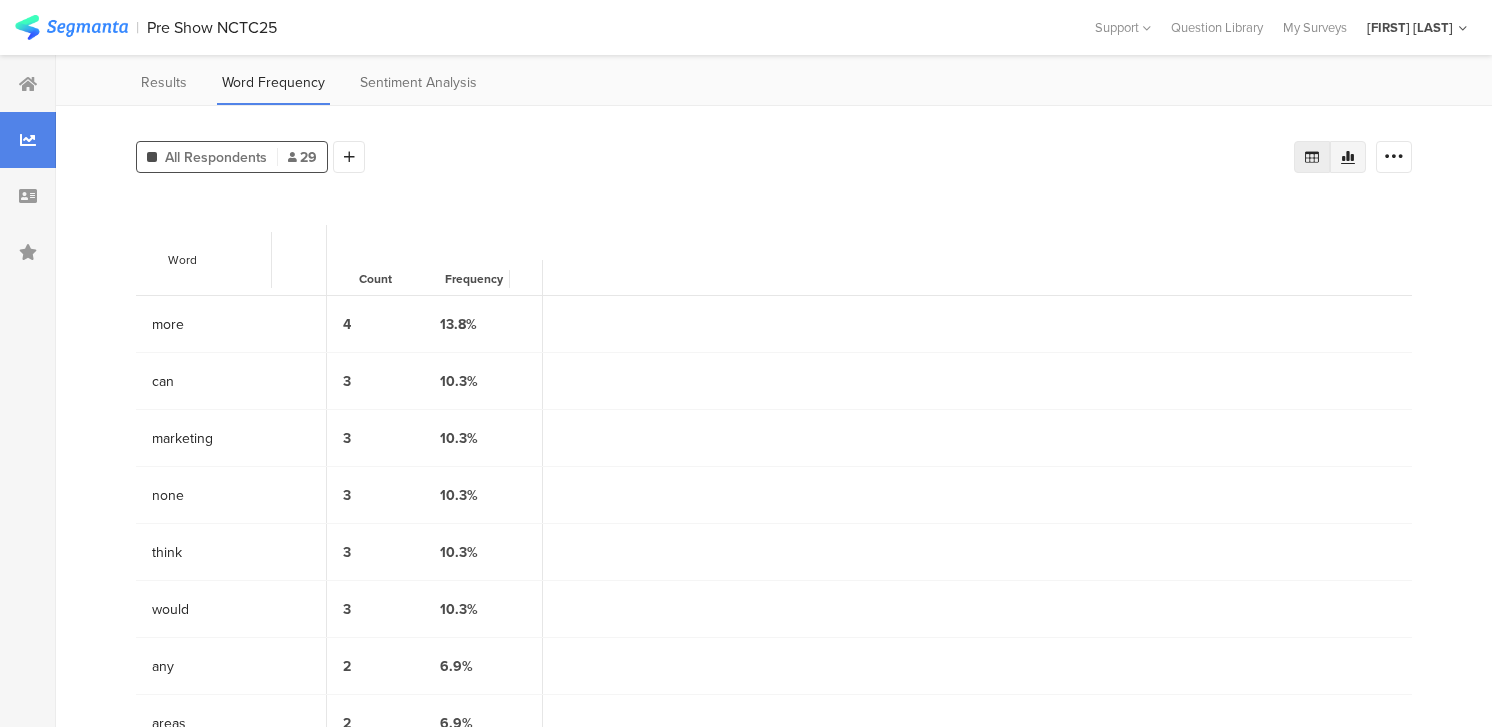 click 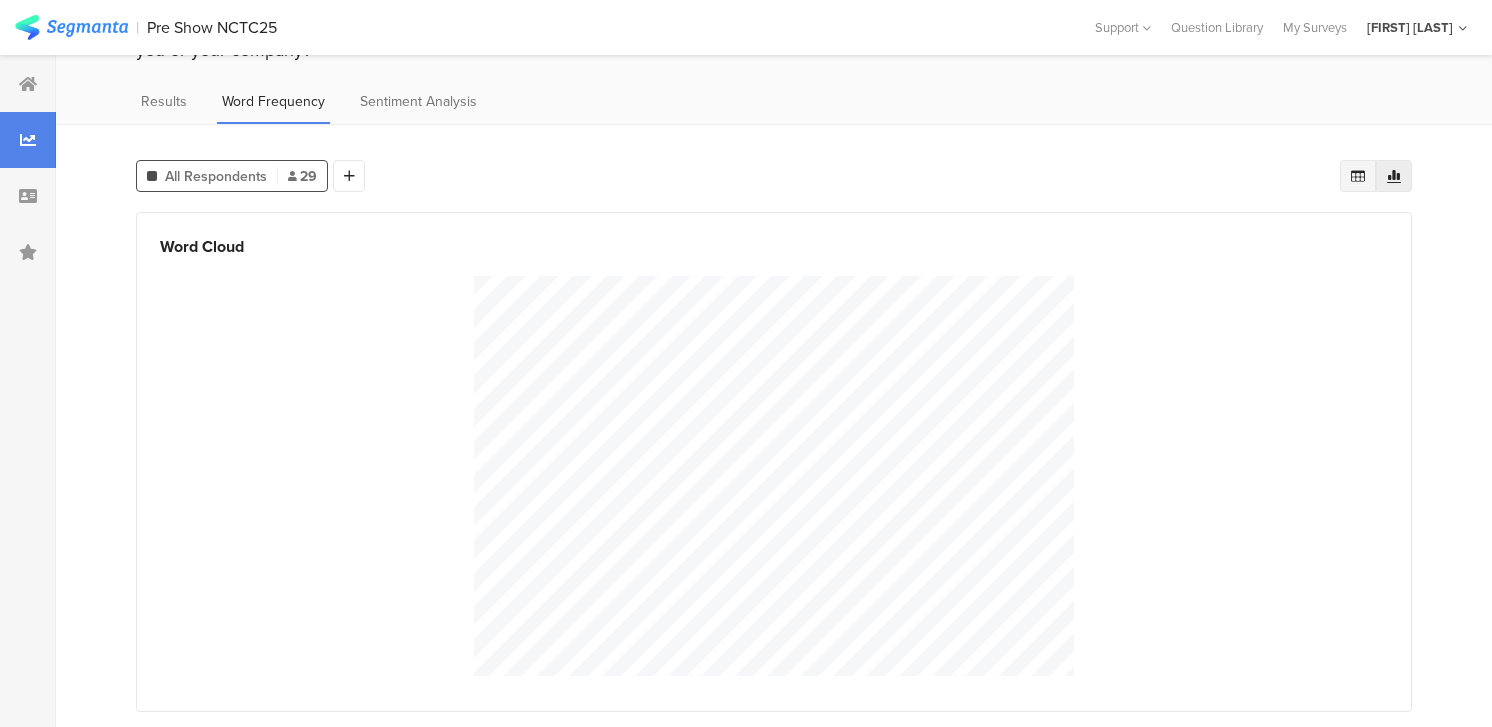 scroll, scrollTop: 121, scrollLeft: 0, axis: vertical 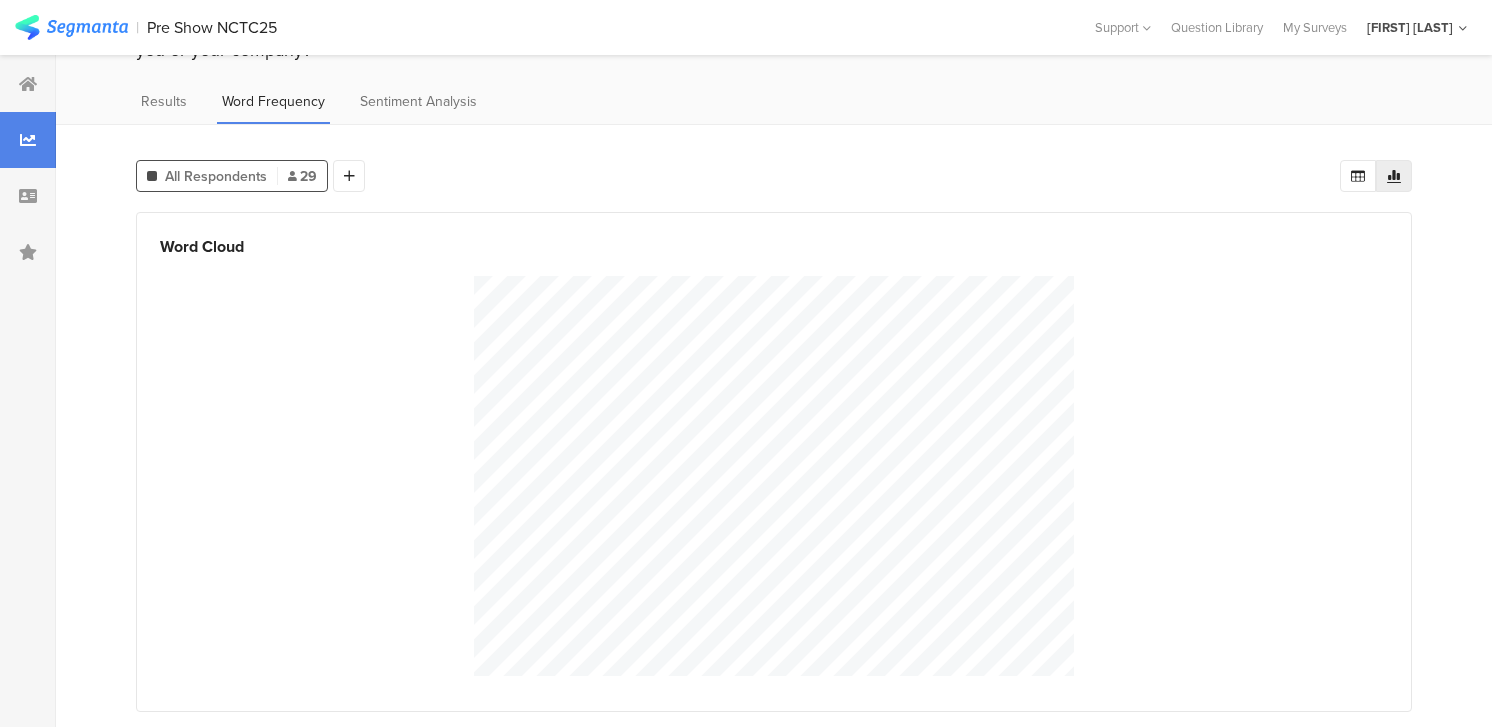 click at bounding box center [774, 476] 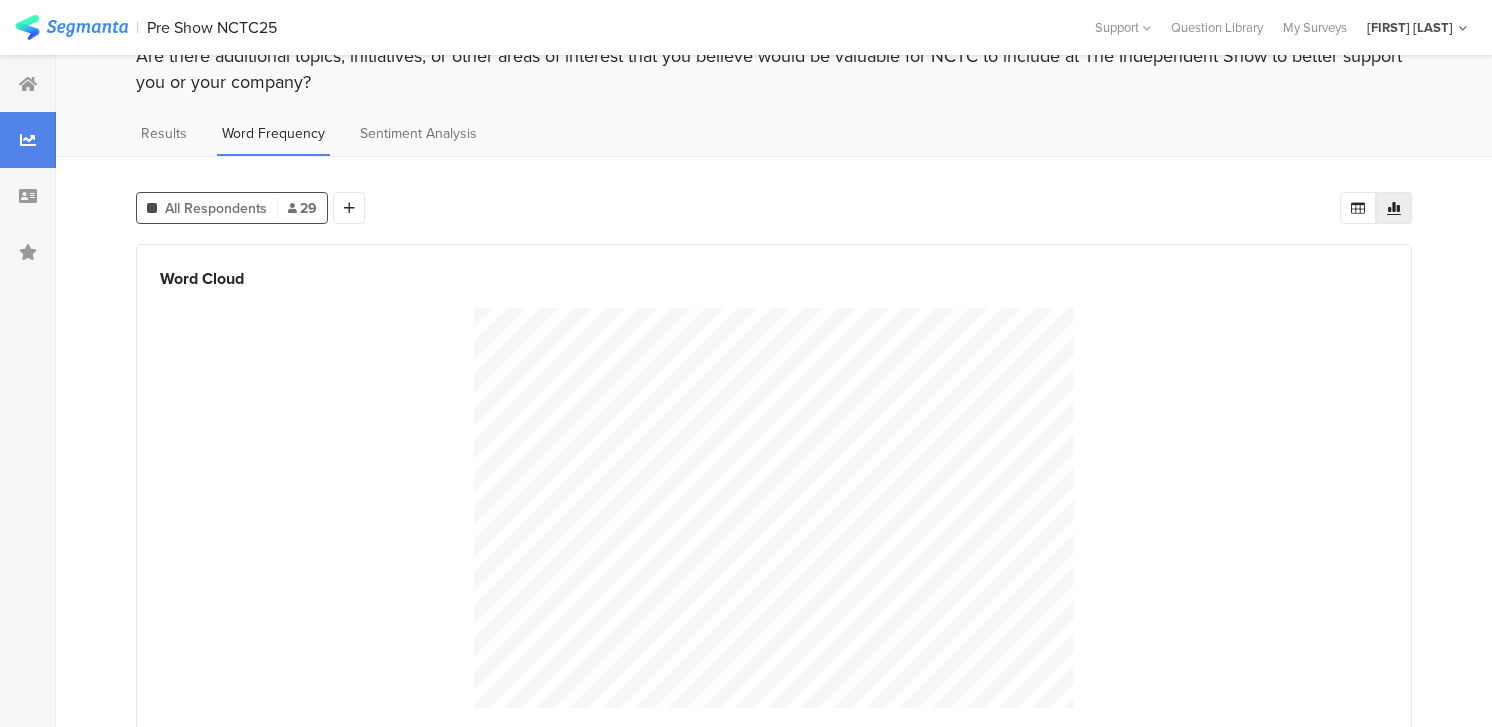 scroll, scrollTop: 0, scrollLeft: 0, axis: both 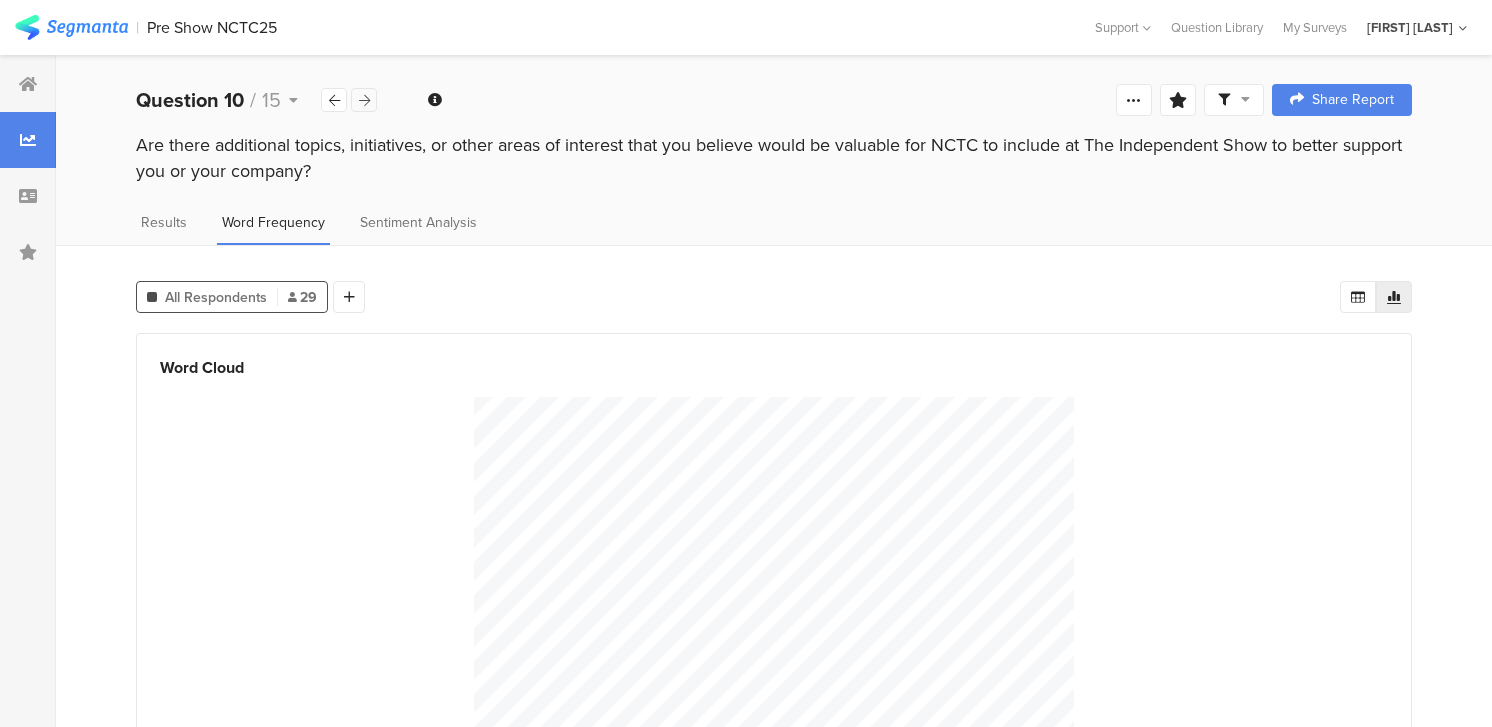 click at bounding box center [364, 100] 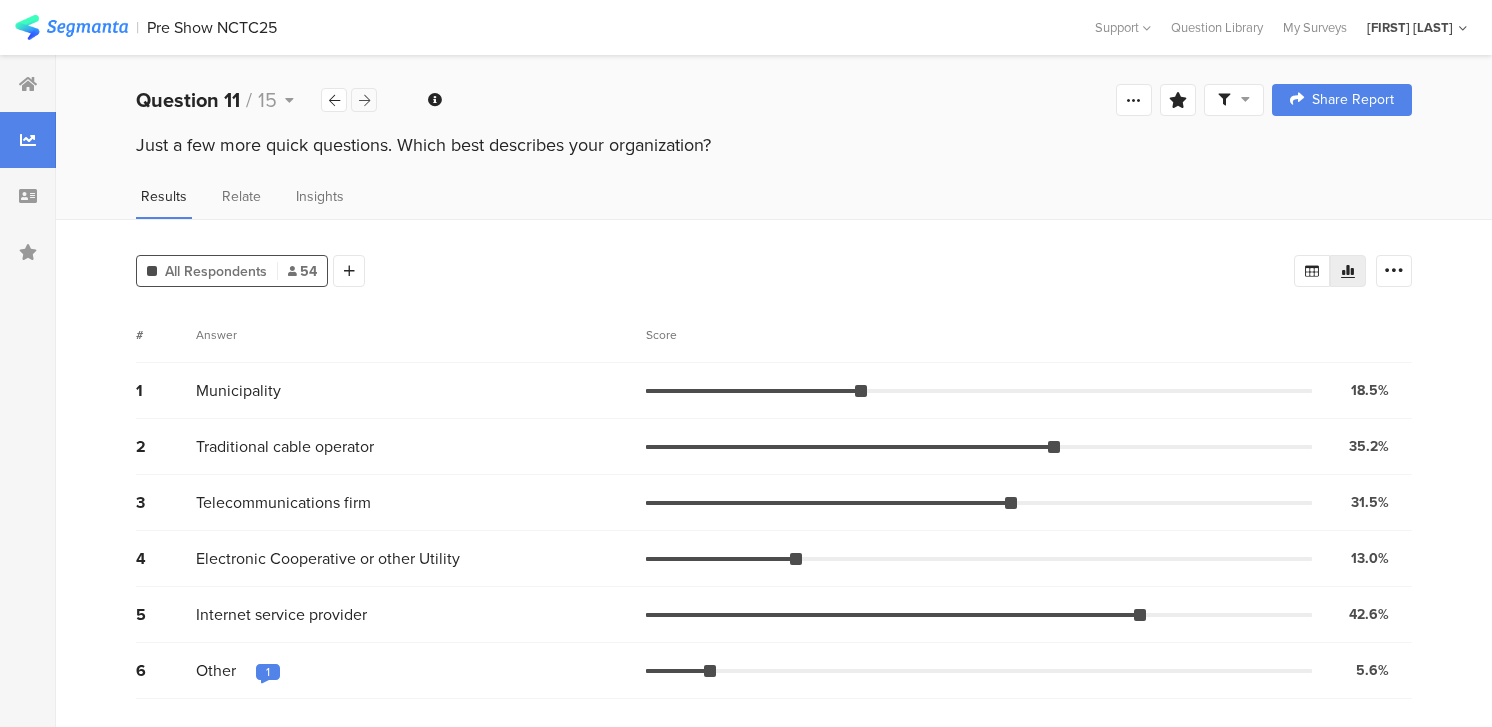 click at bounding box center [364, 100] 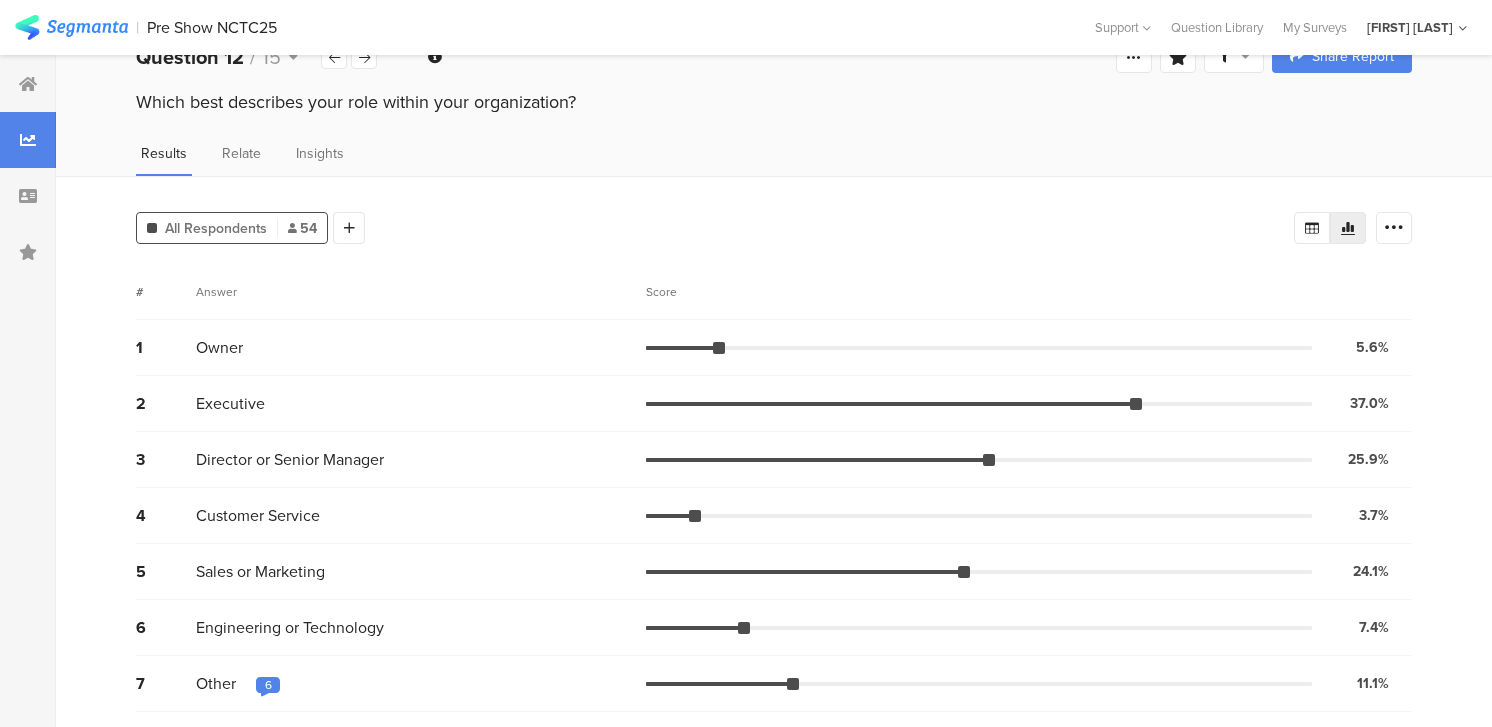 scroll, scrollTop: 0, scrollLeft: 0, axis: both 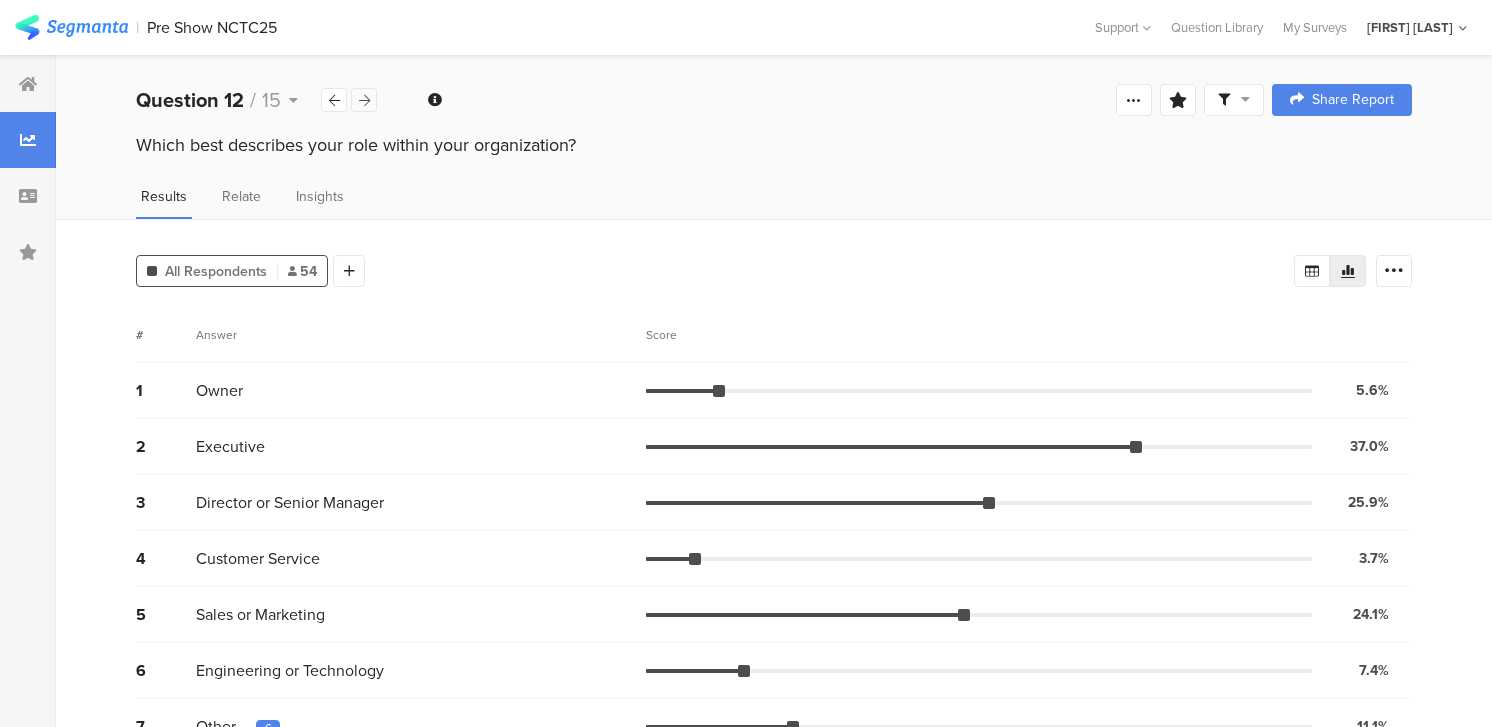 click at bounding box center [364, 100] 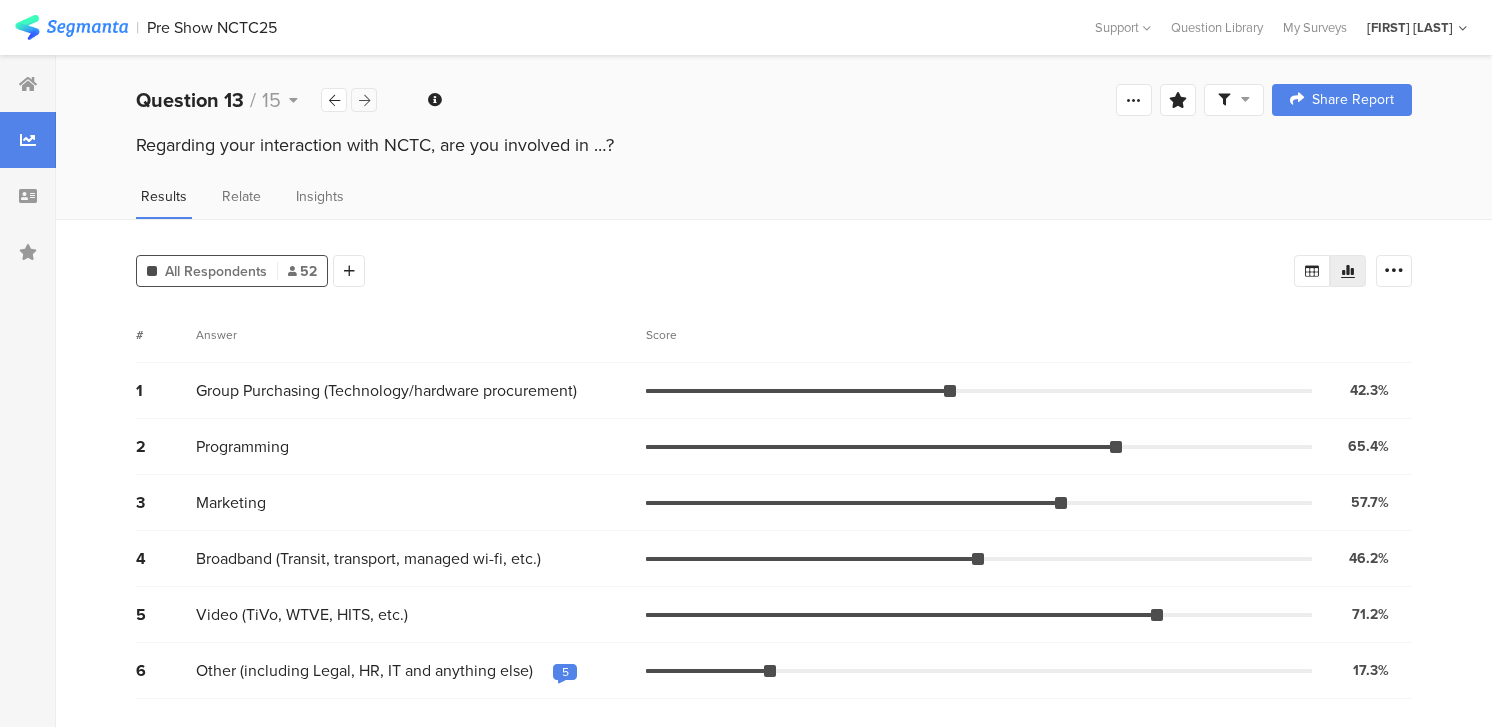 click at bounding box center (364, 100) 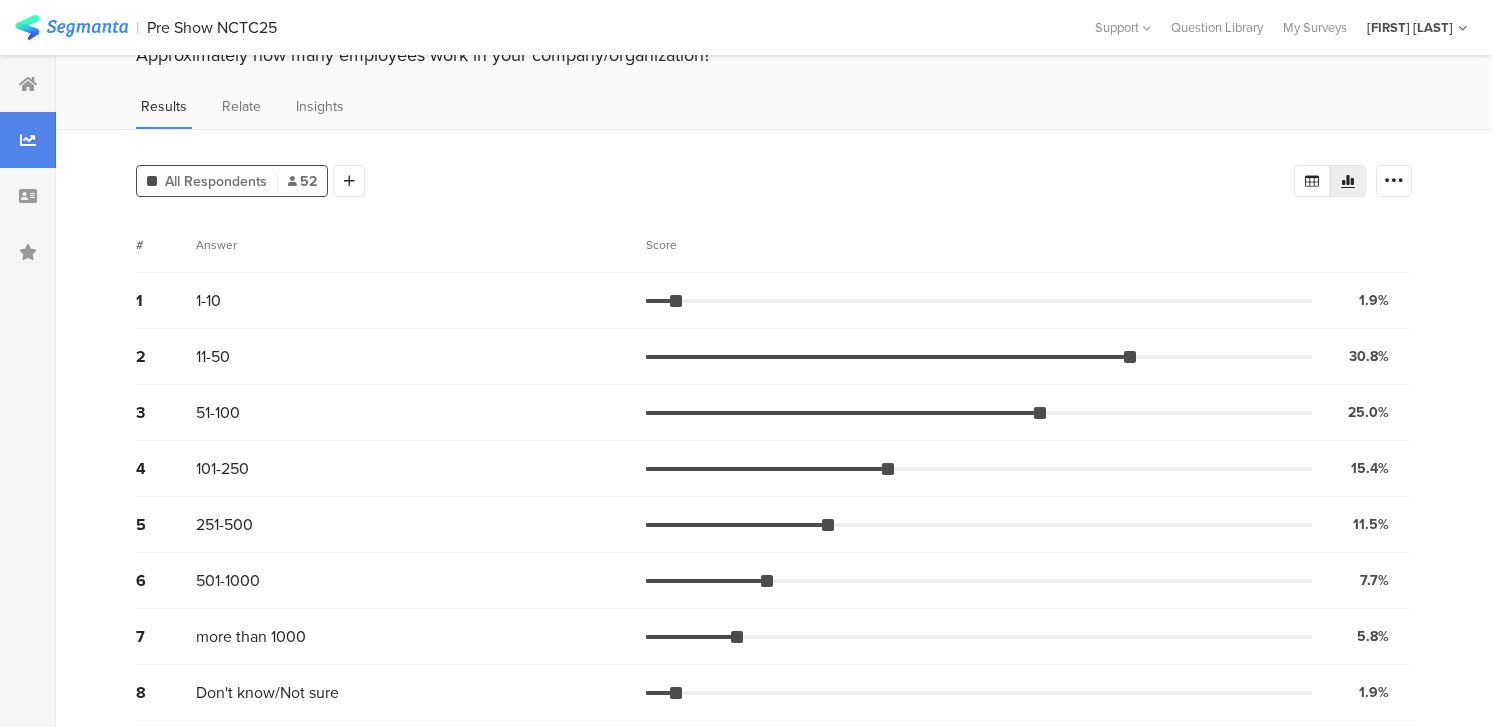 scroll, scrollTop: 99, scrollLeft: 0, axis: vertical 